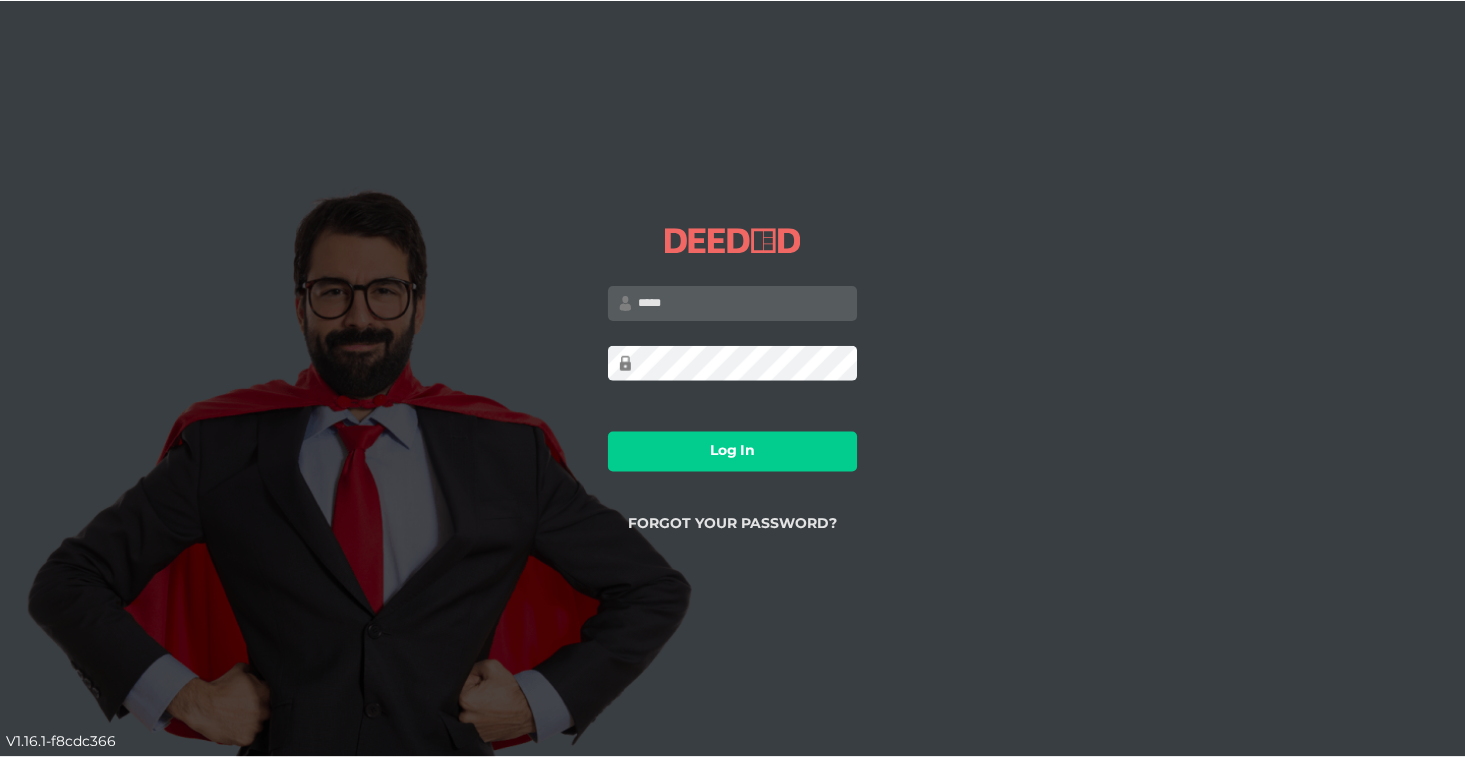 scroll, scrollTop: 0, scrollLeft: 0, axis: both 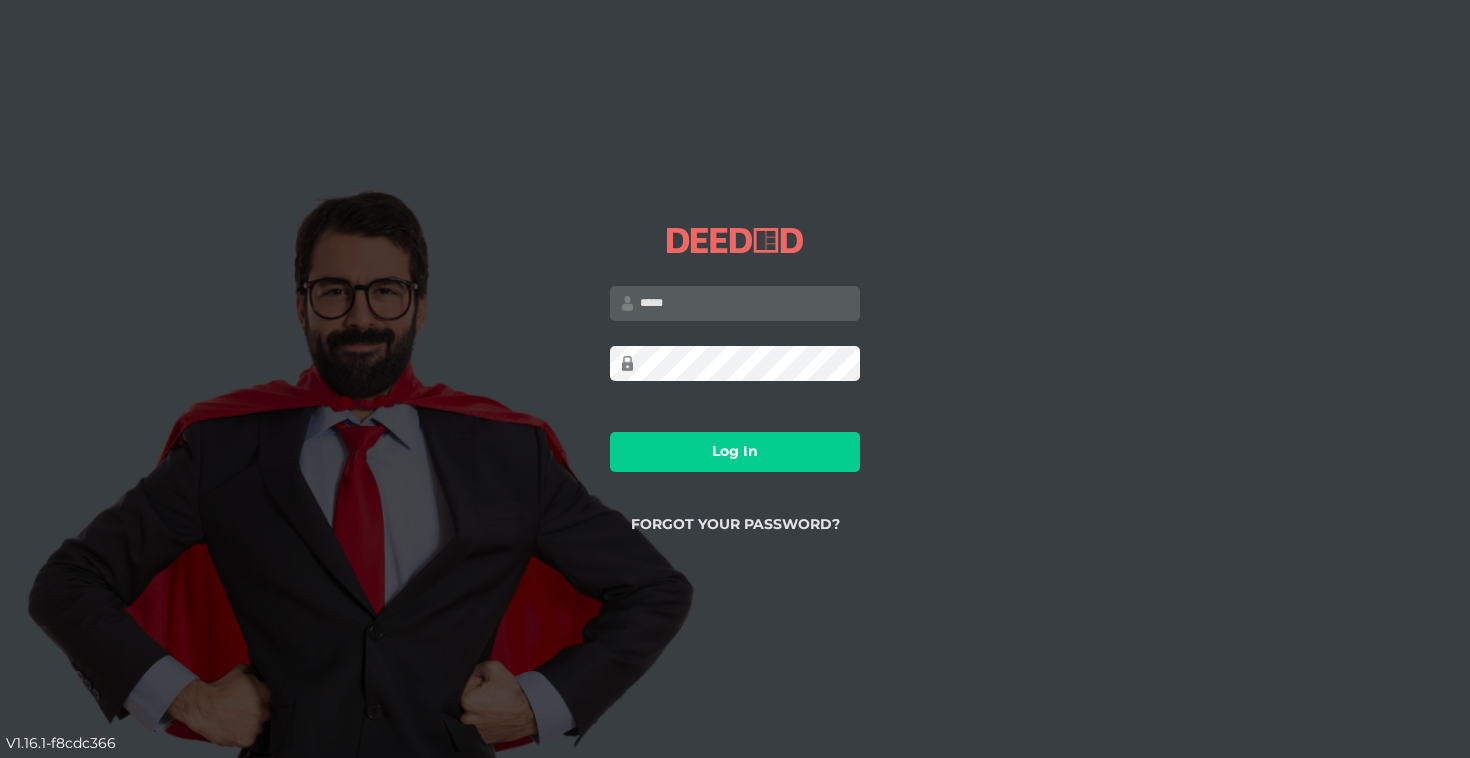 click at bounding box center (735, 303) 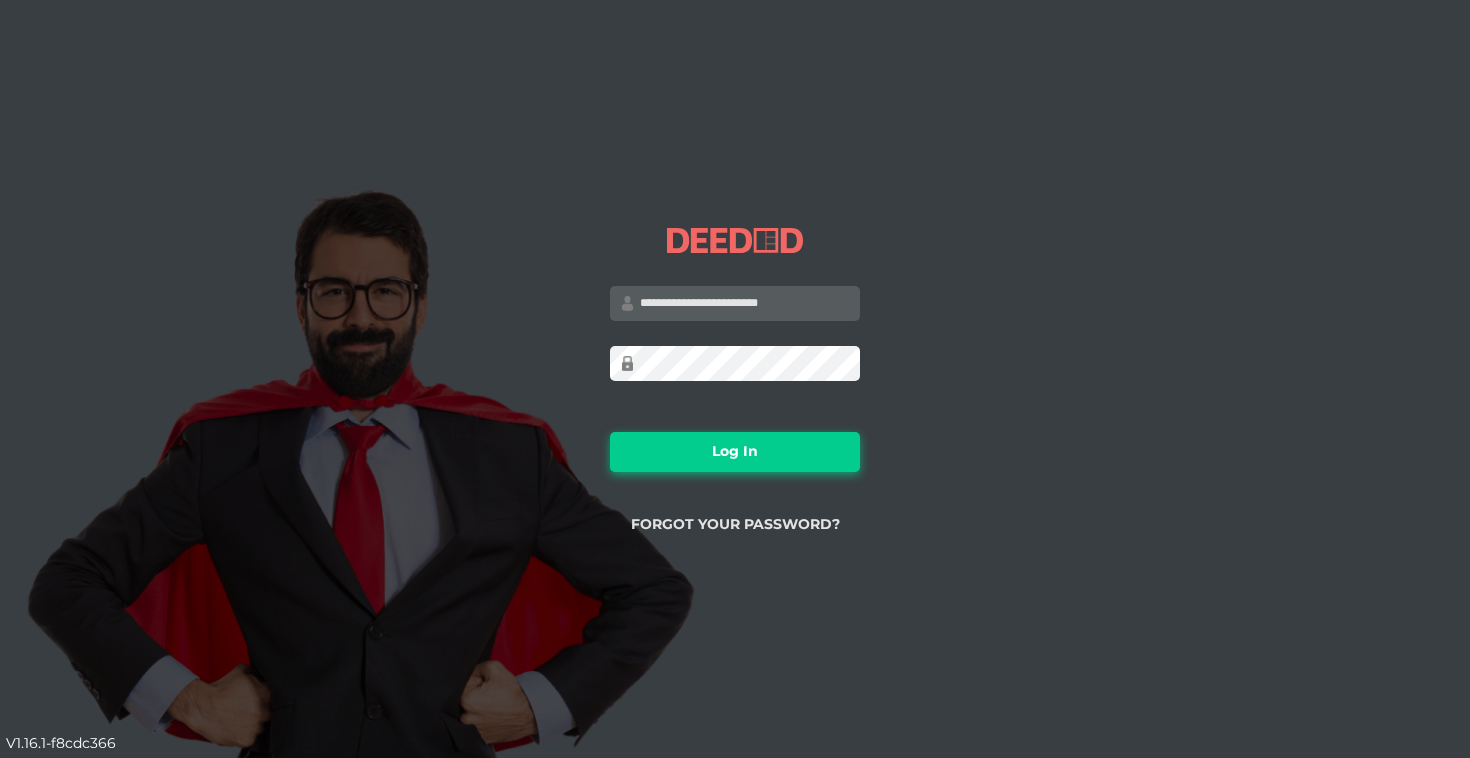 click on "Log In" at bounding box center [735, 452] 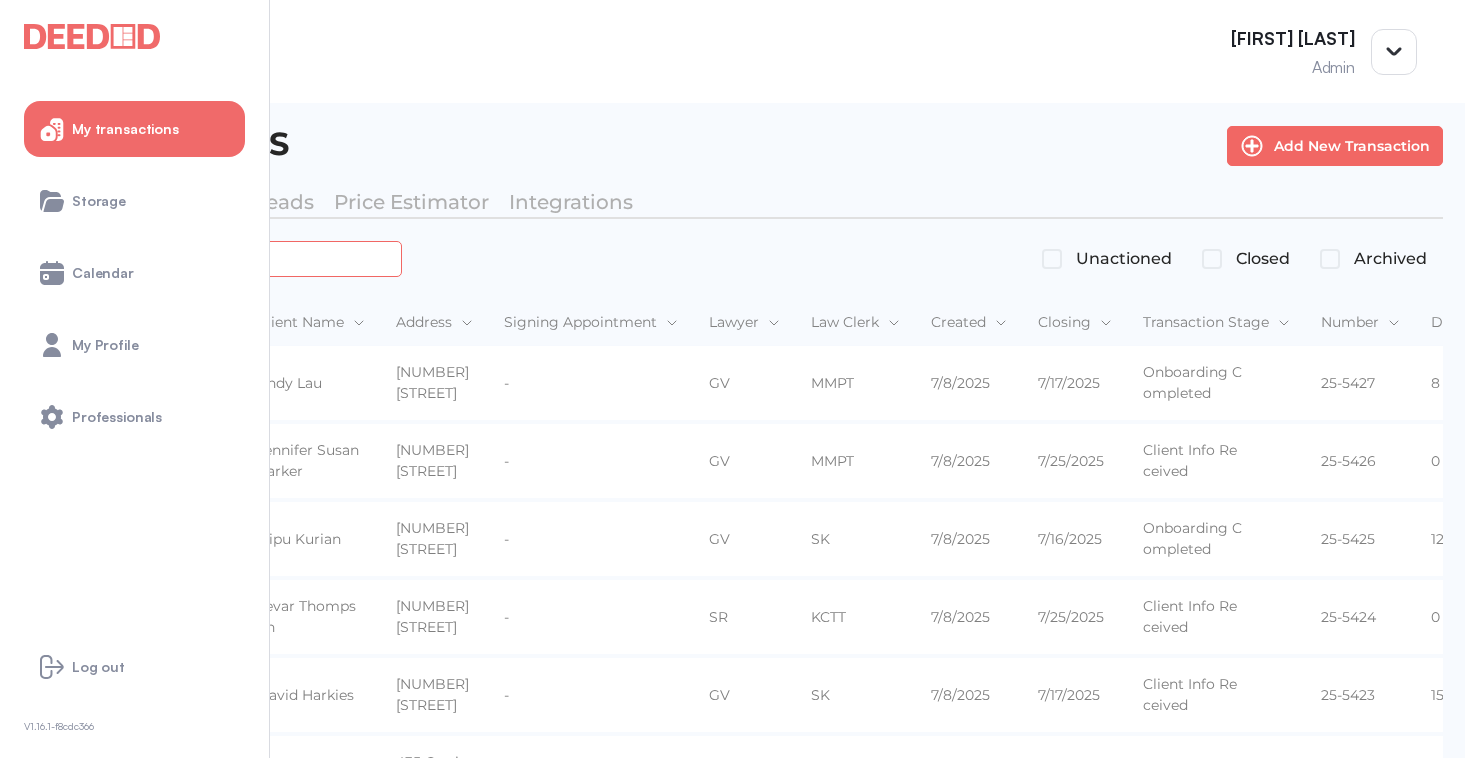 click at bounding box center (224, 258) 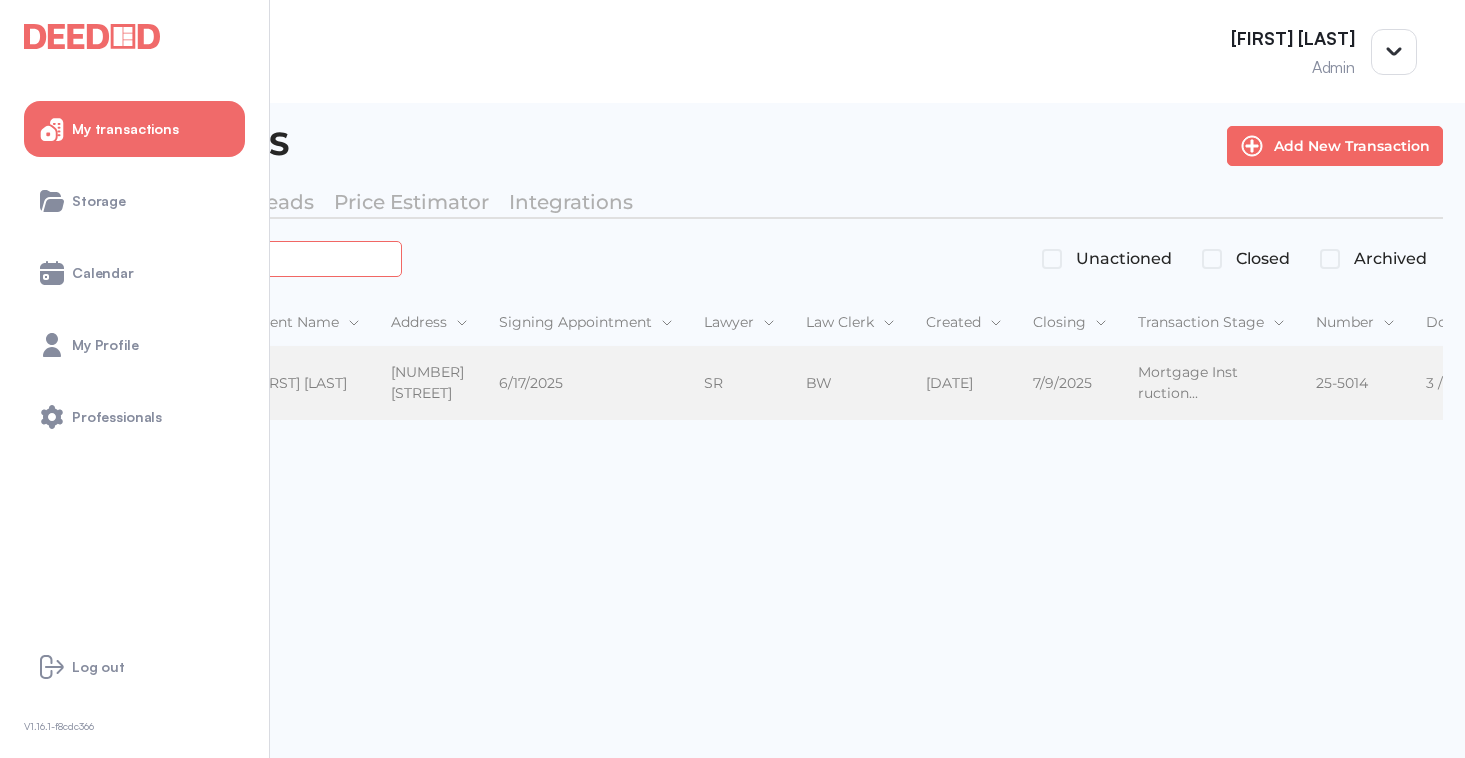 type on "*******" 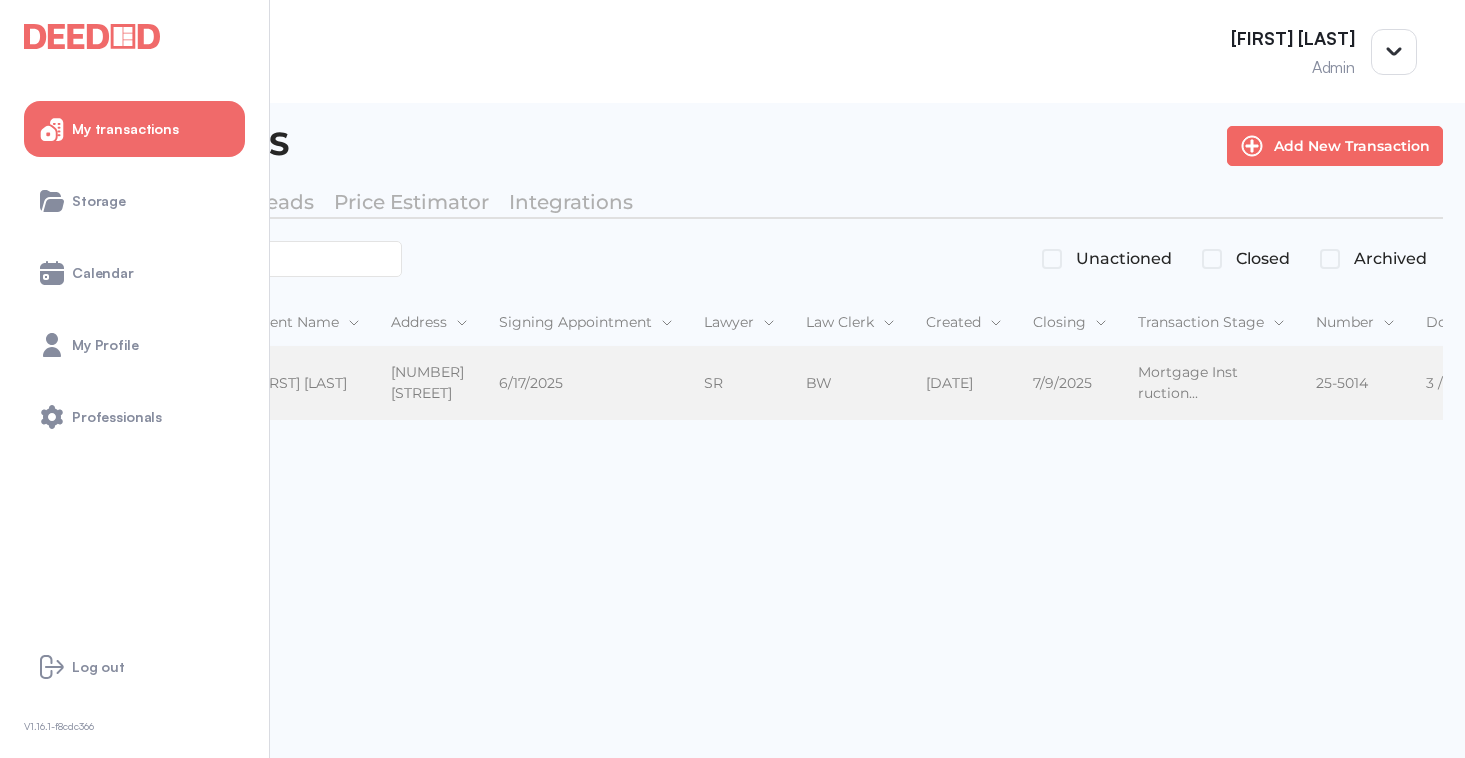 click on "[FIRST] [LAST]" at bounding box center [305, 383] 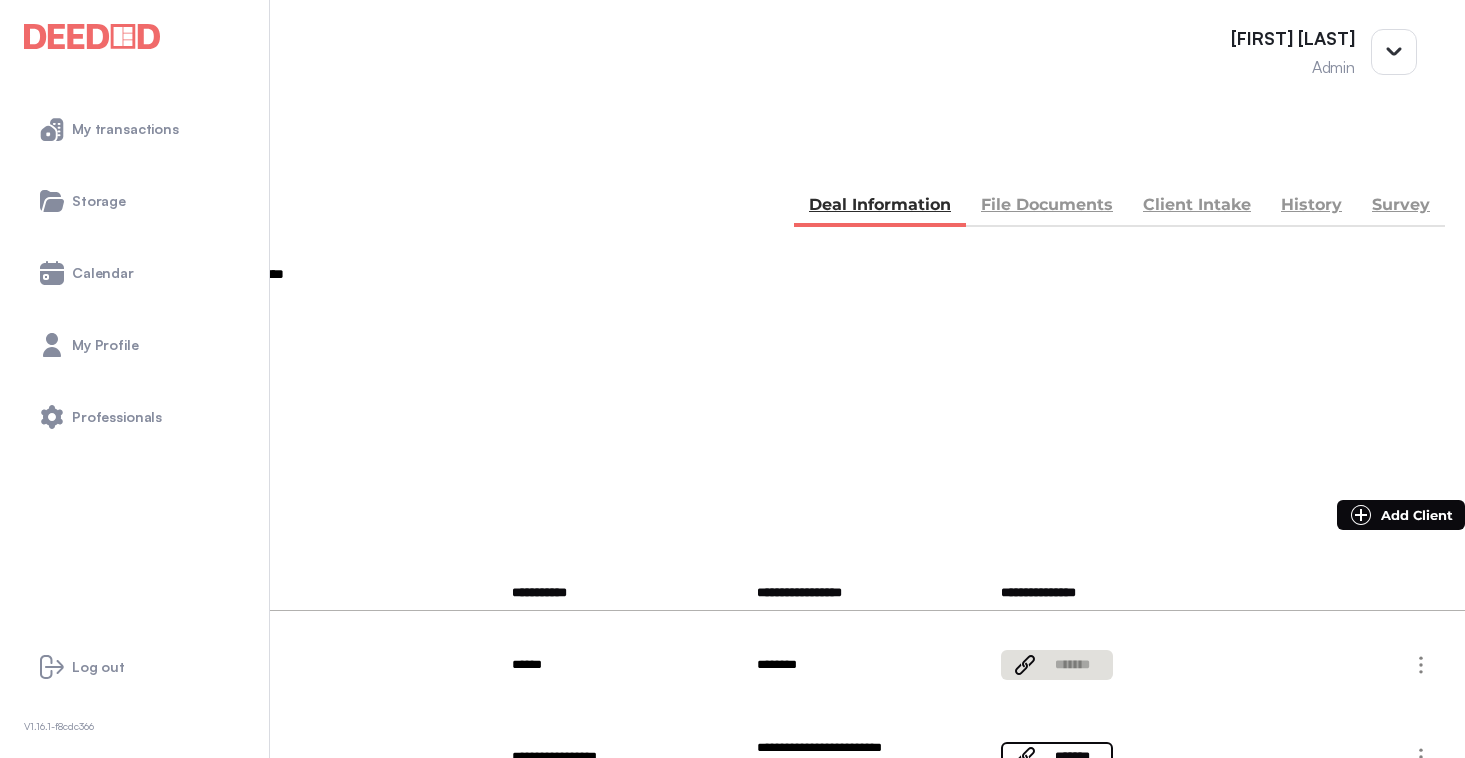 click on "File Documents" at bounding box center [1047, 207] 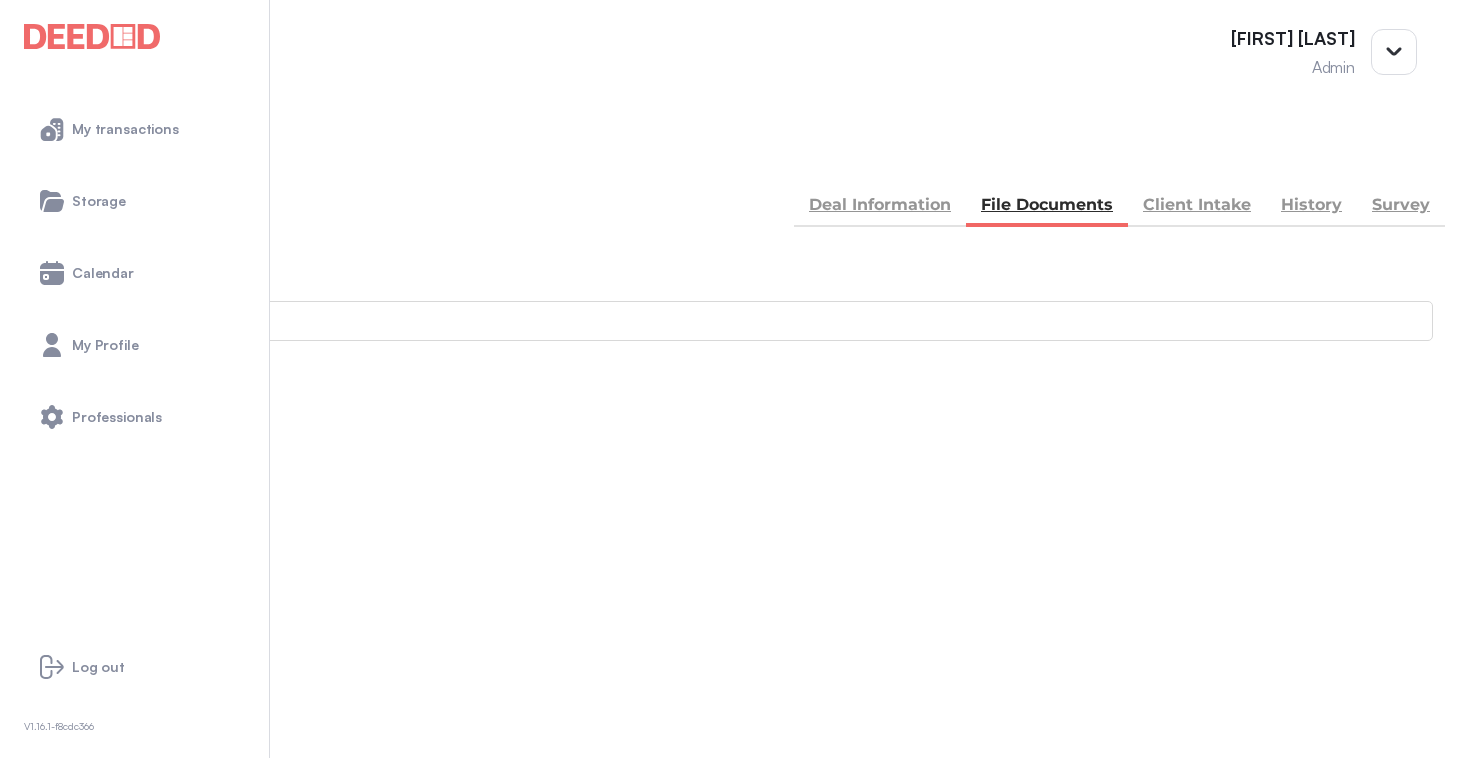 click on "Accounting" at bounding box center [41, 870] 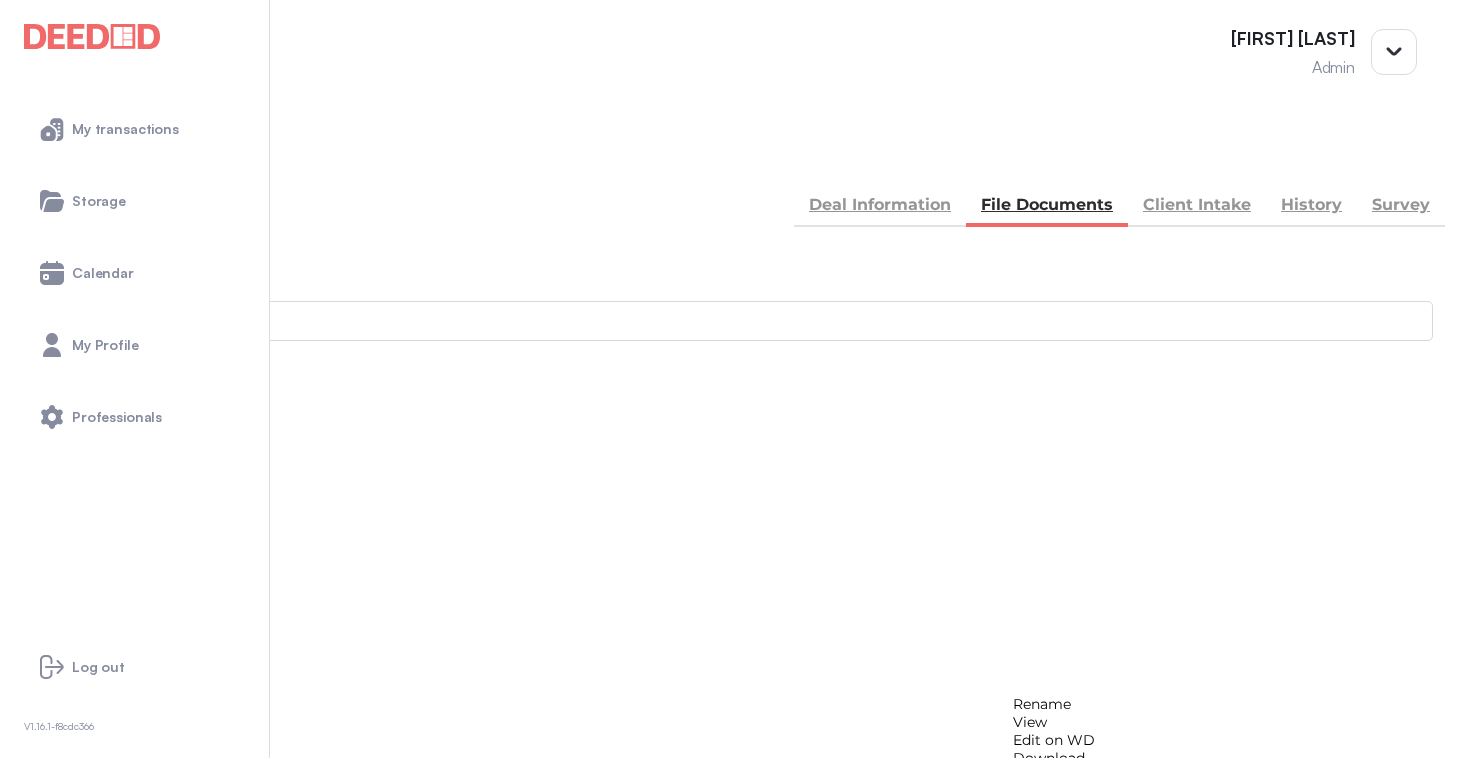 click on "View" at bounding box center [1054, 722] 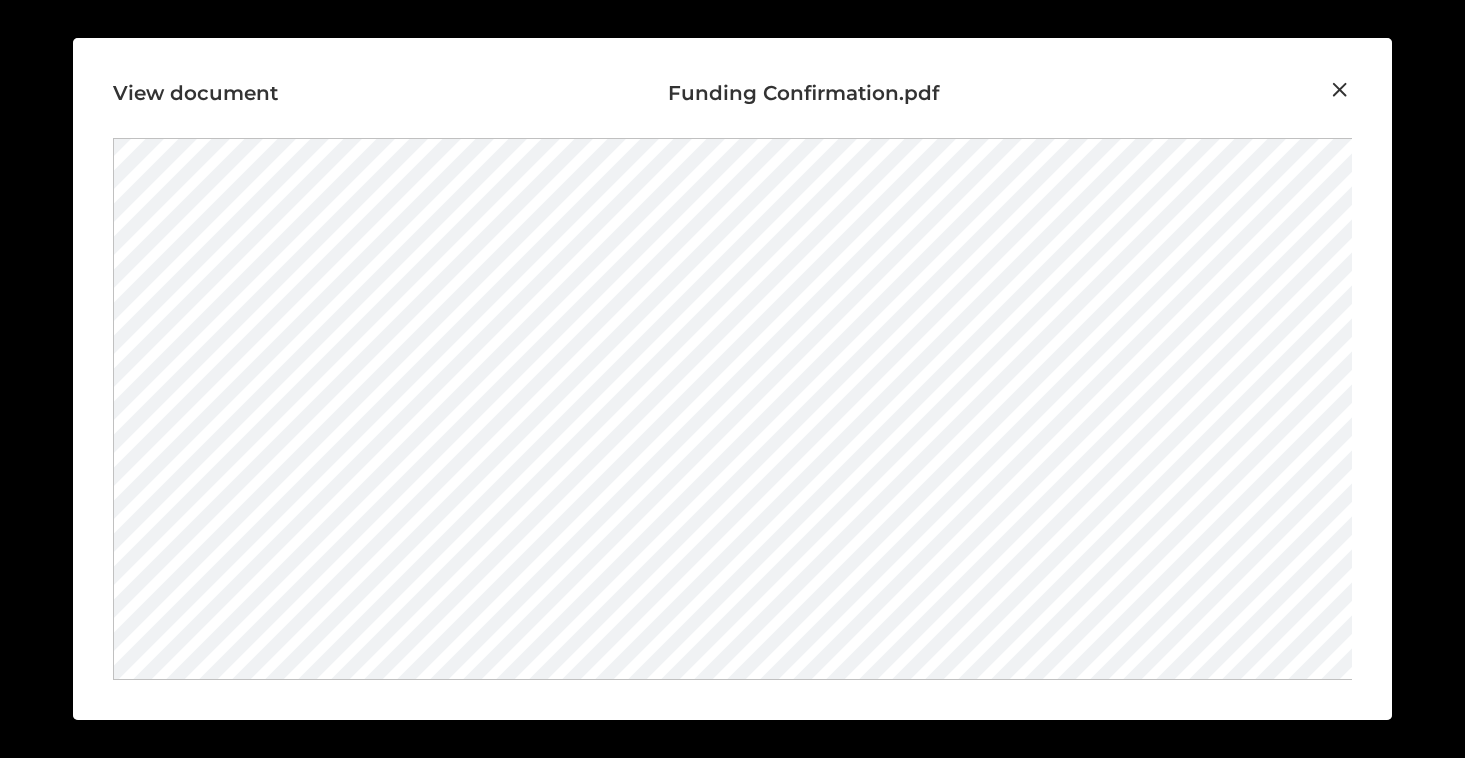click at bounding box center (1340, 90) 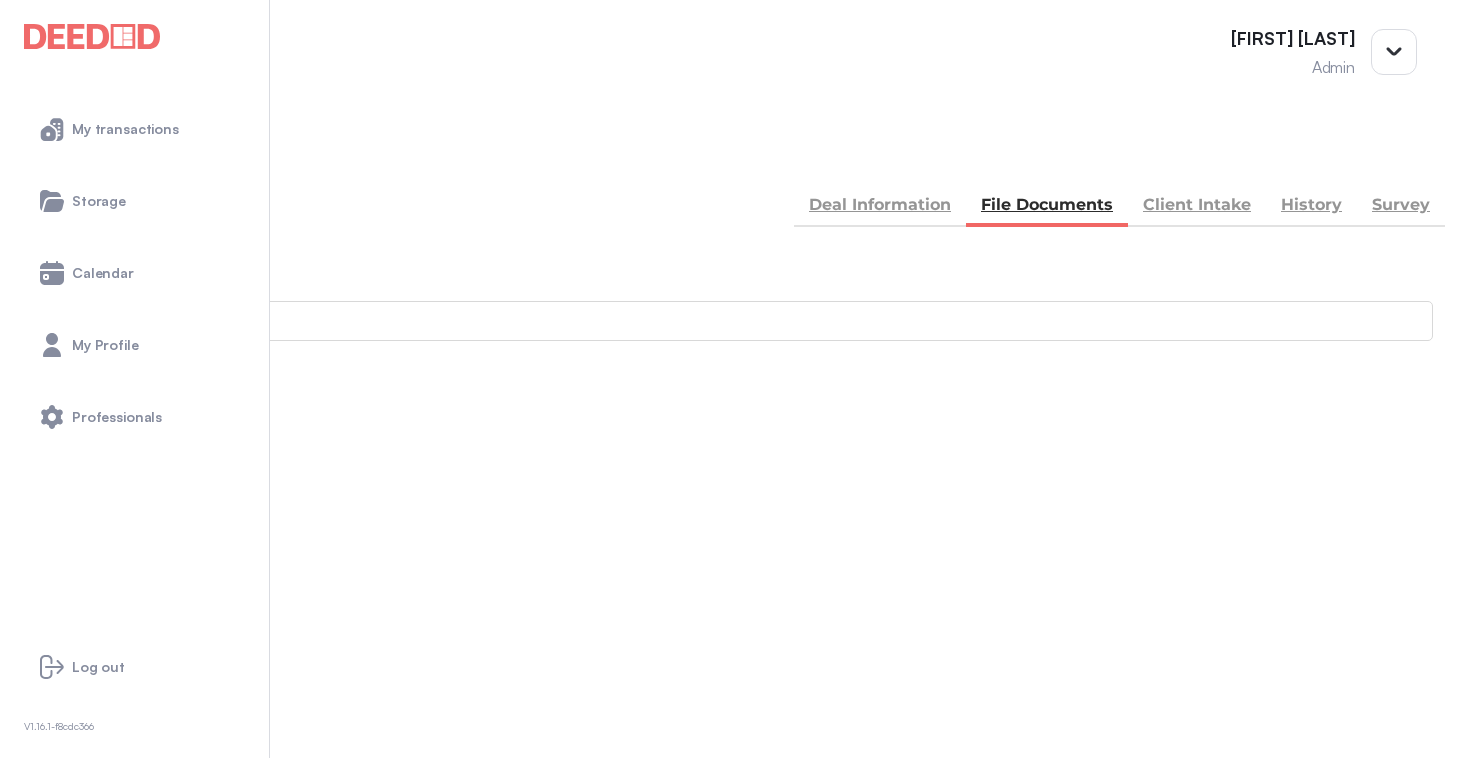 click at bounding box center (14, 1590) 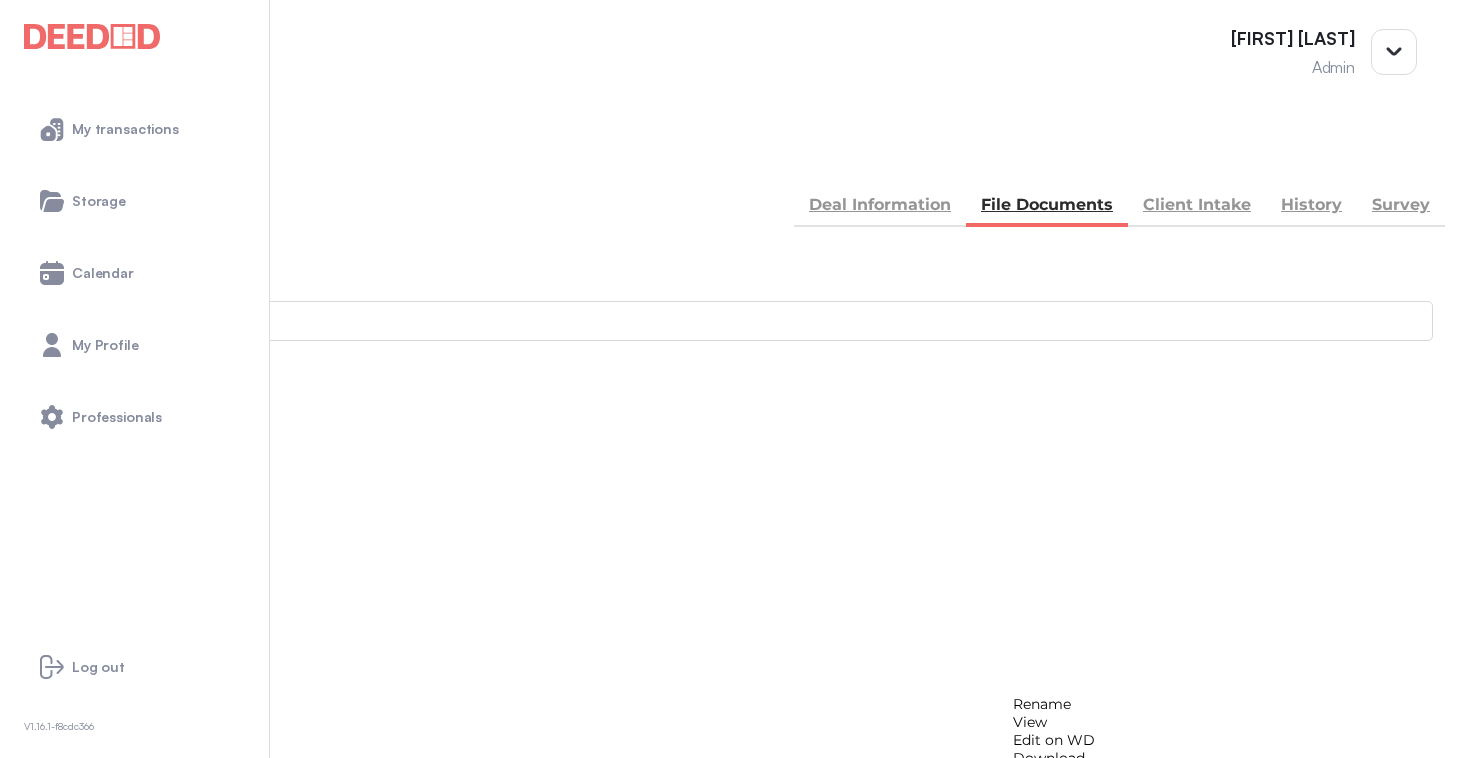 click on "View" at bounding box center (1054, 722) 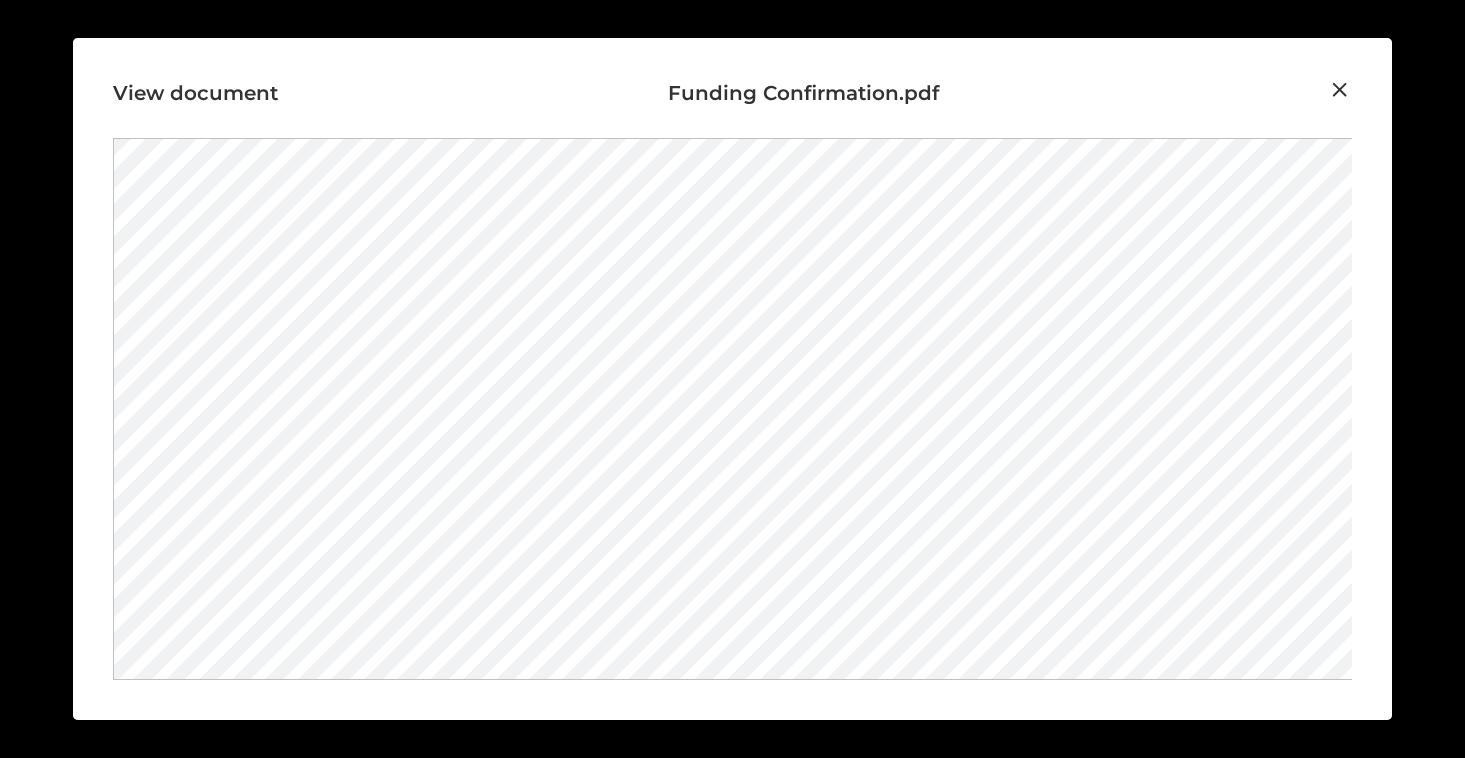 click at bounding box center [1340, 90] 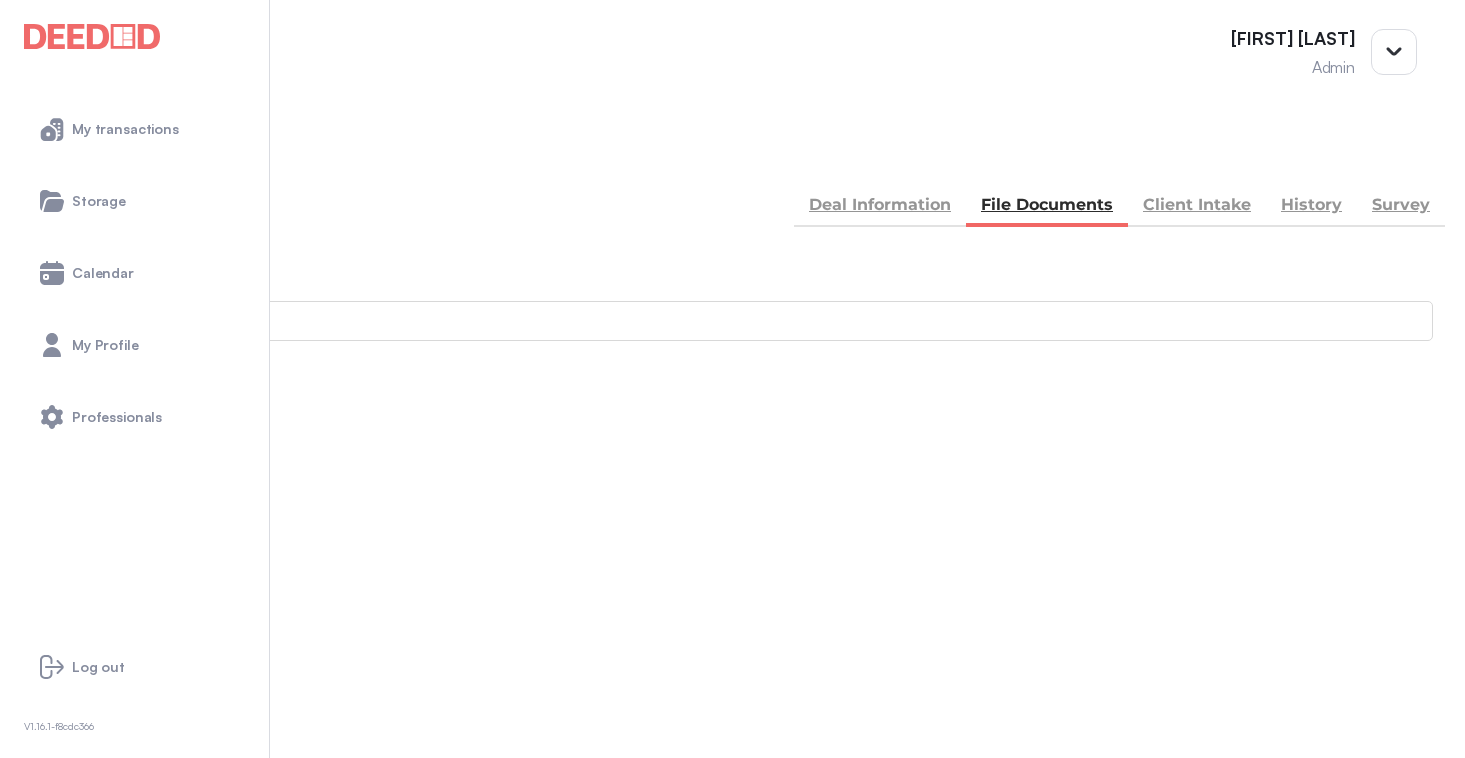 click on "BACK my deals Deal Information File Documents Client Intake History Survey" at bounding box center [732, 185] 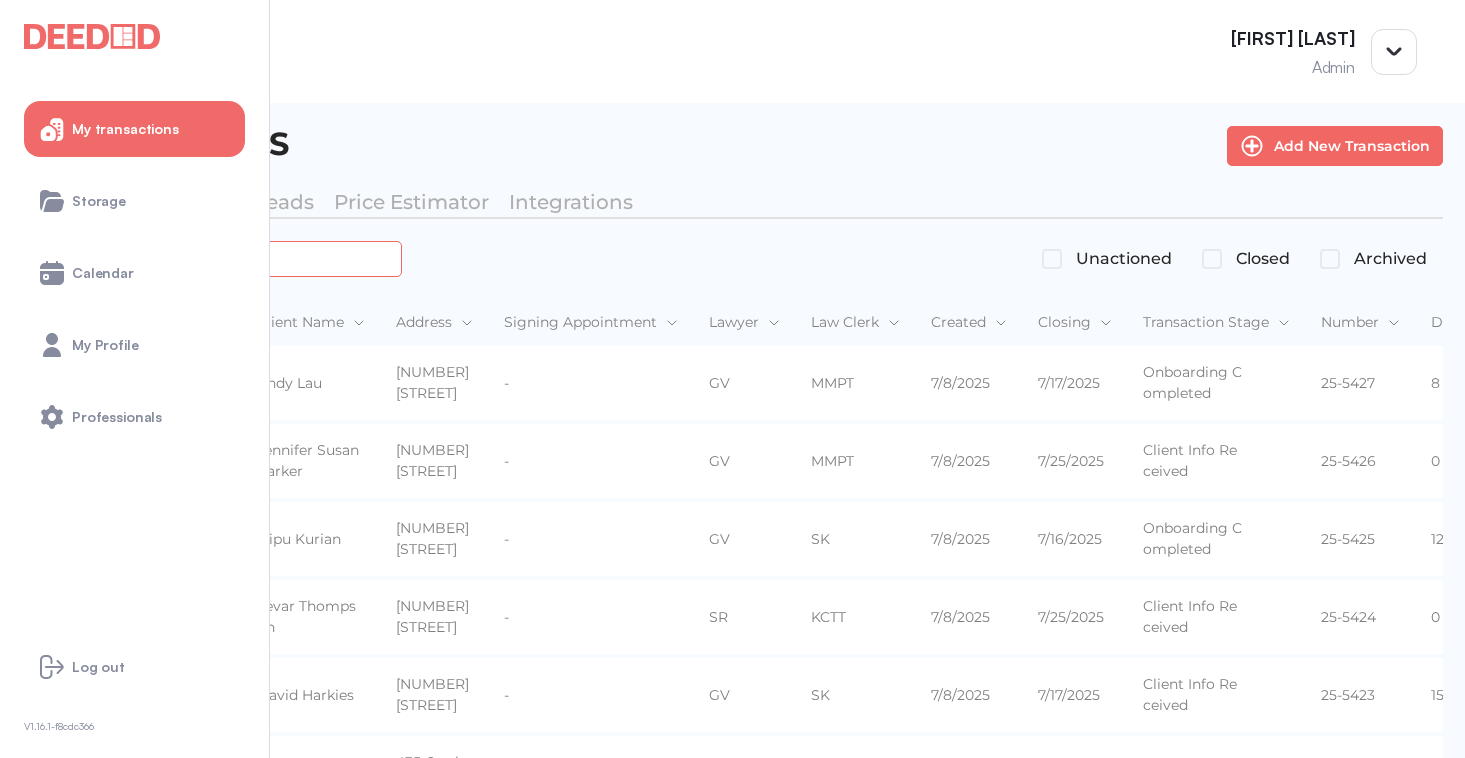 click at bounding box center [224, 258] 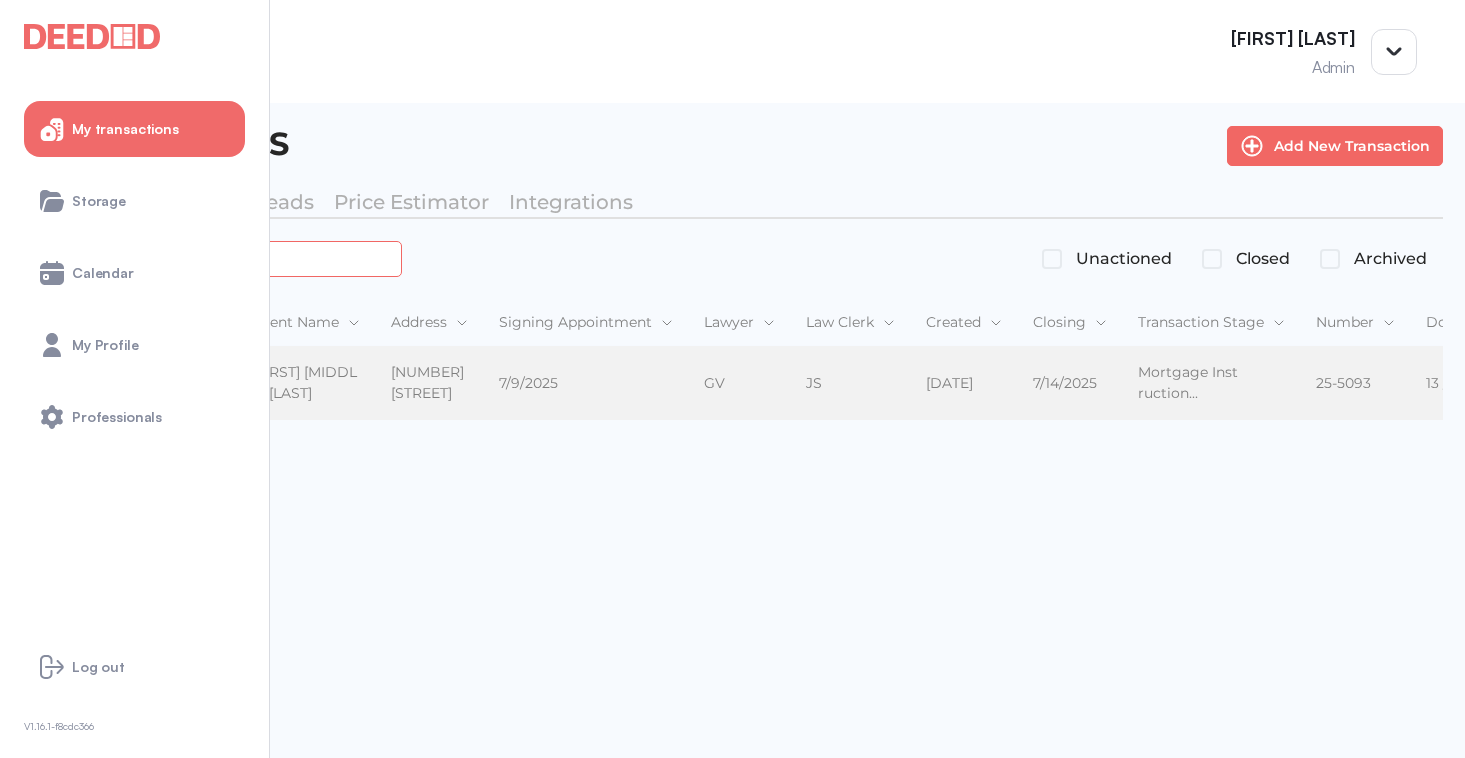 type on "*******" 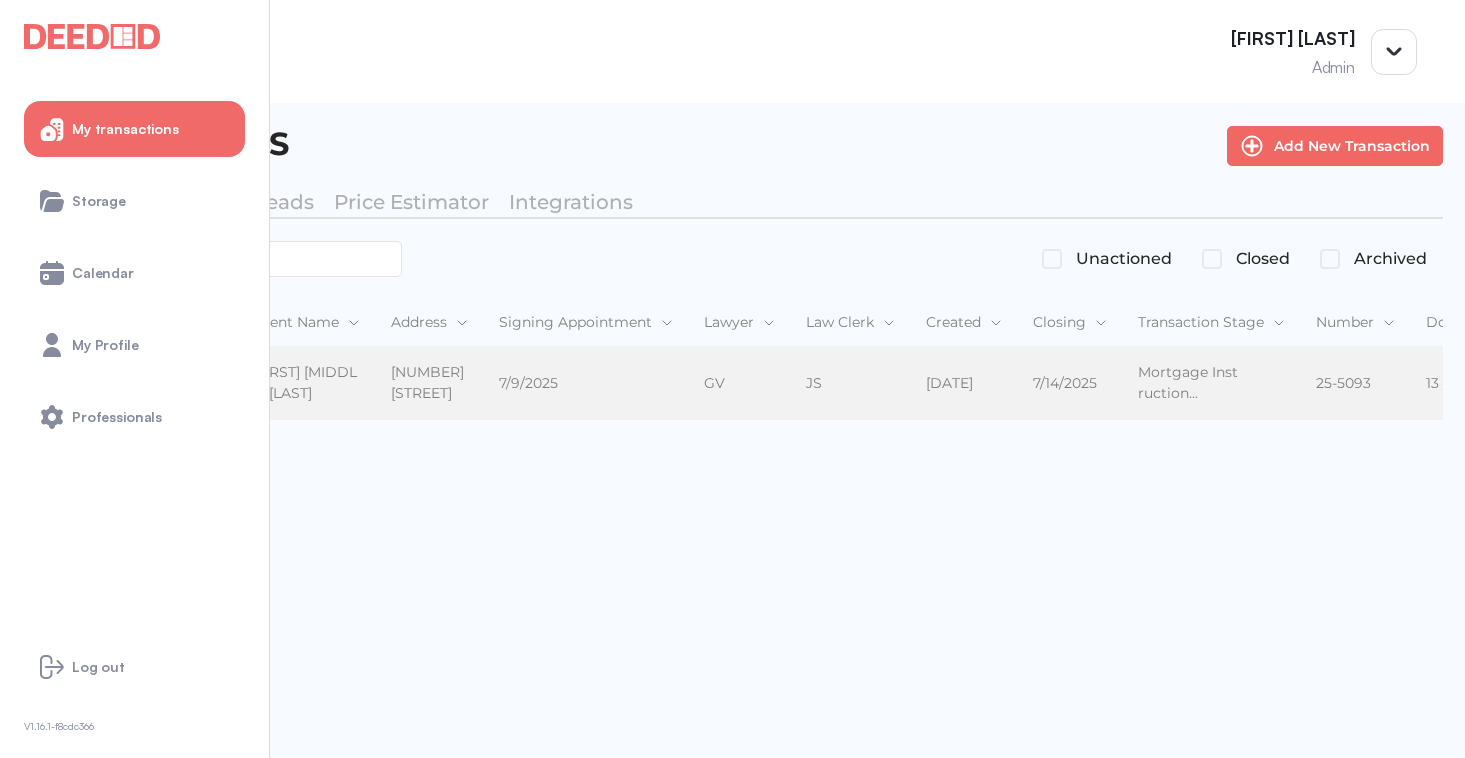 click on "[NUMBER] [STREET]" at bounding box center (429, 383) 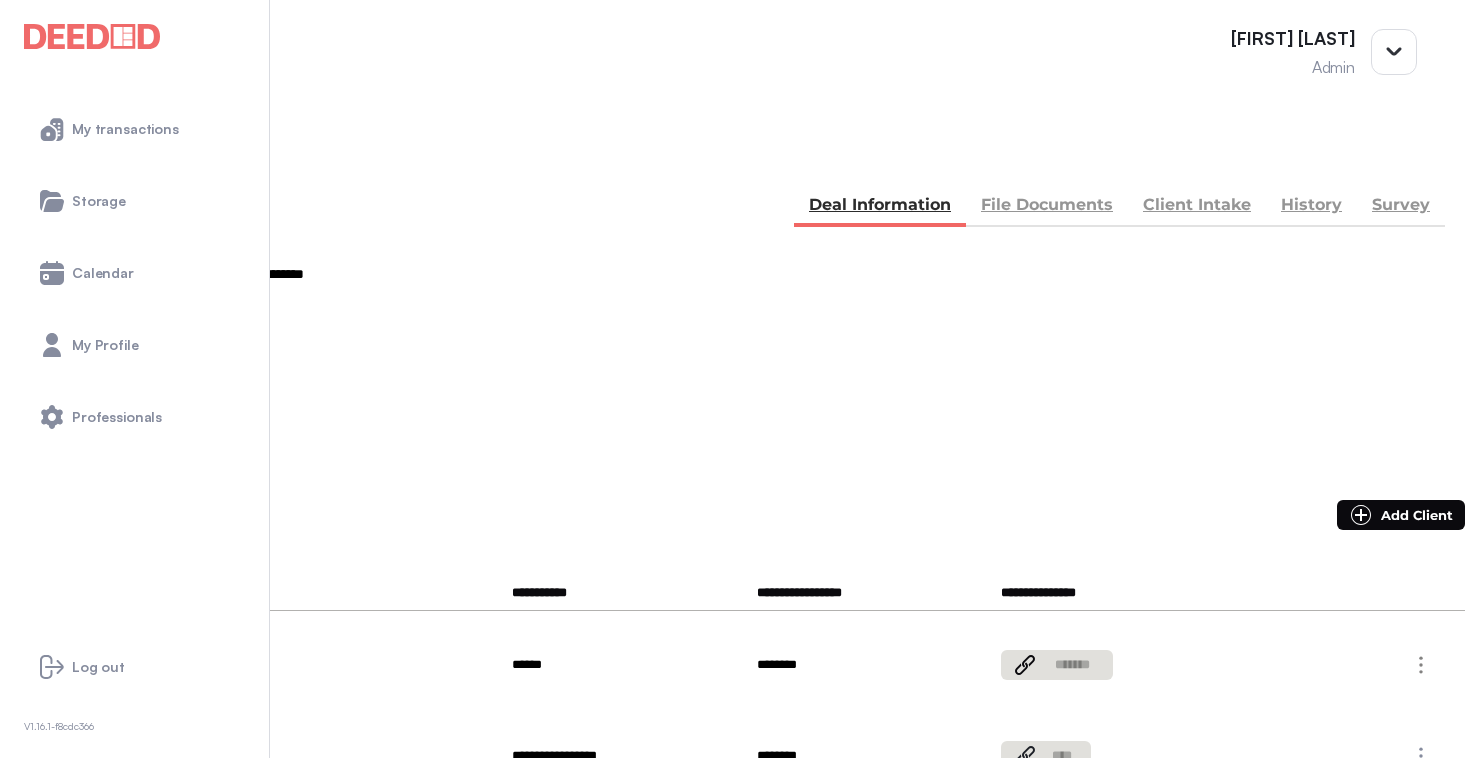 click on "File Documents" at bounding box center (1047, 207) 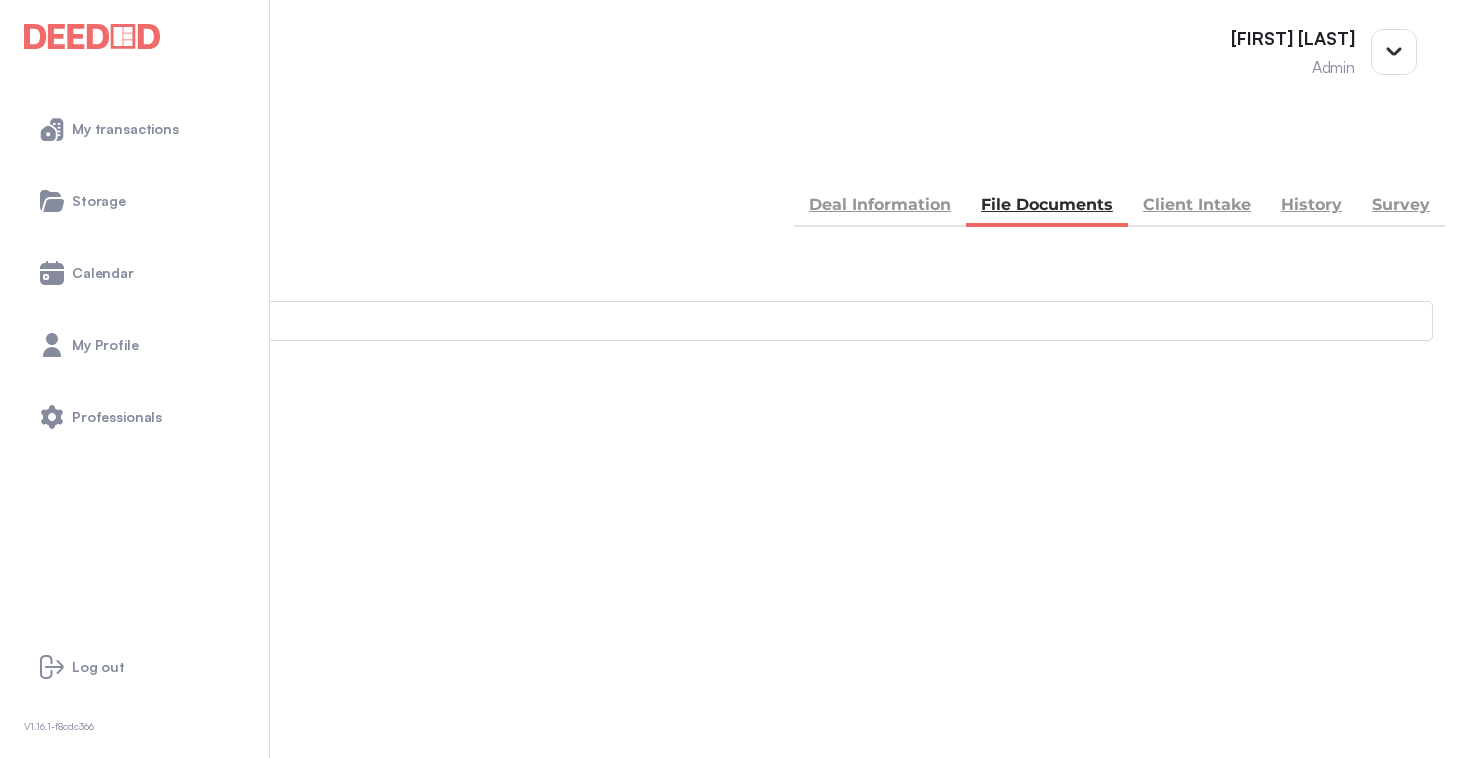 click on "Deal Information" at bounding box center (880, 207) 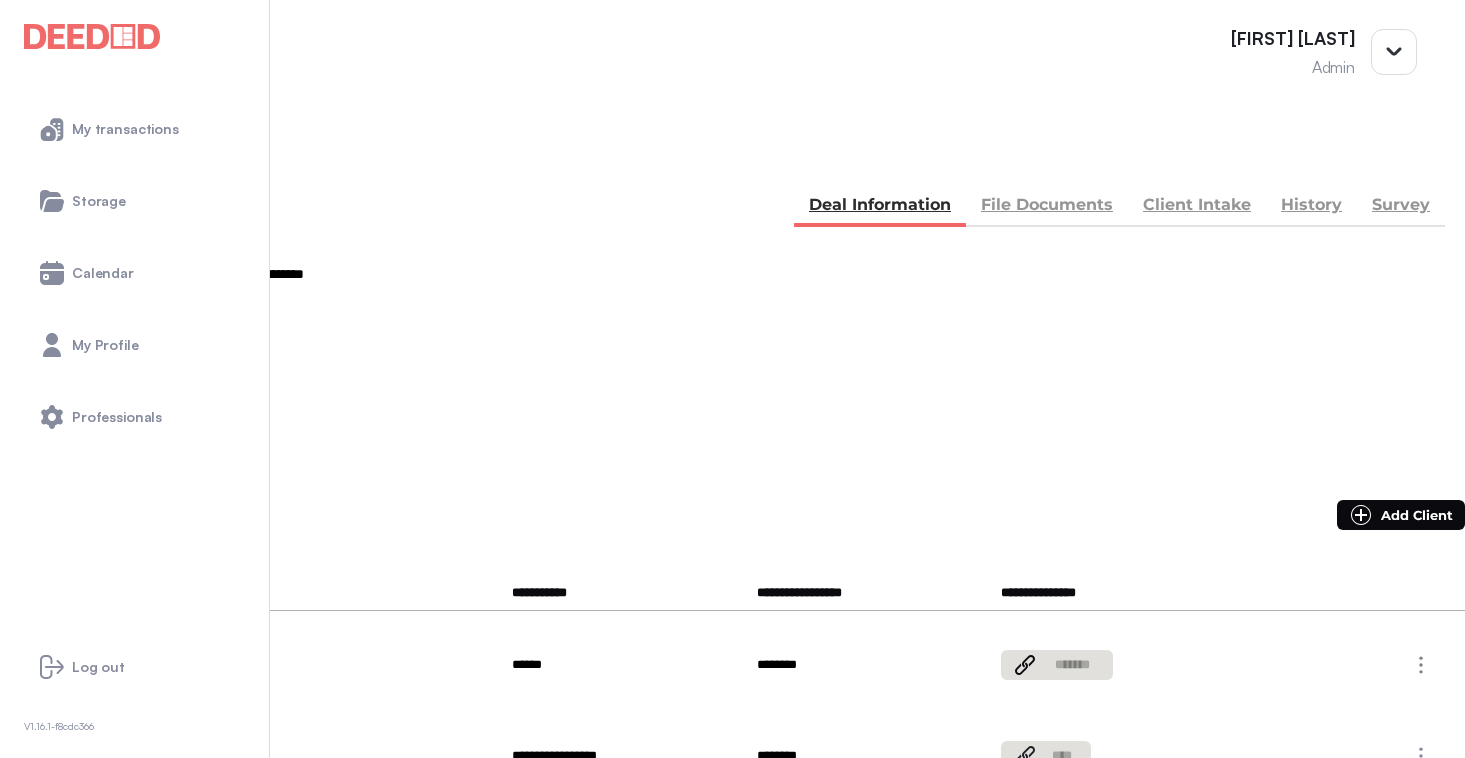 click on "**********" at bounding box center (102, 635) 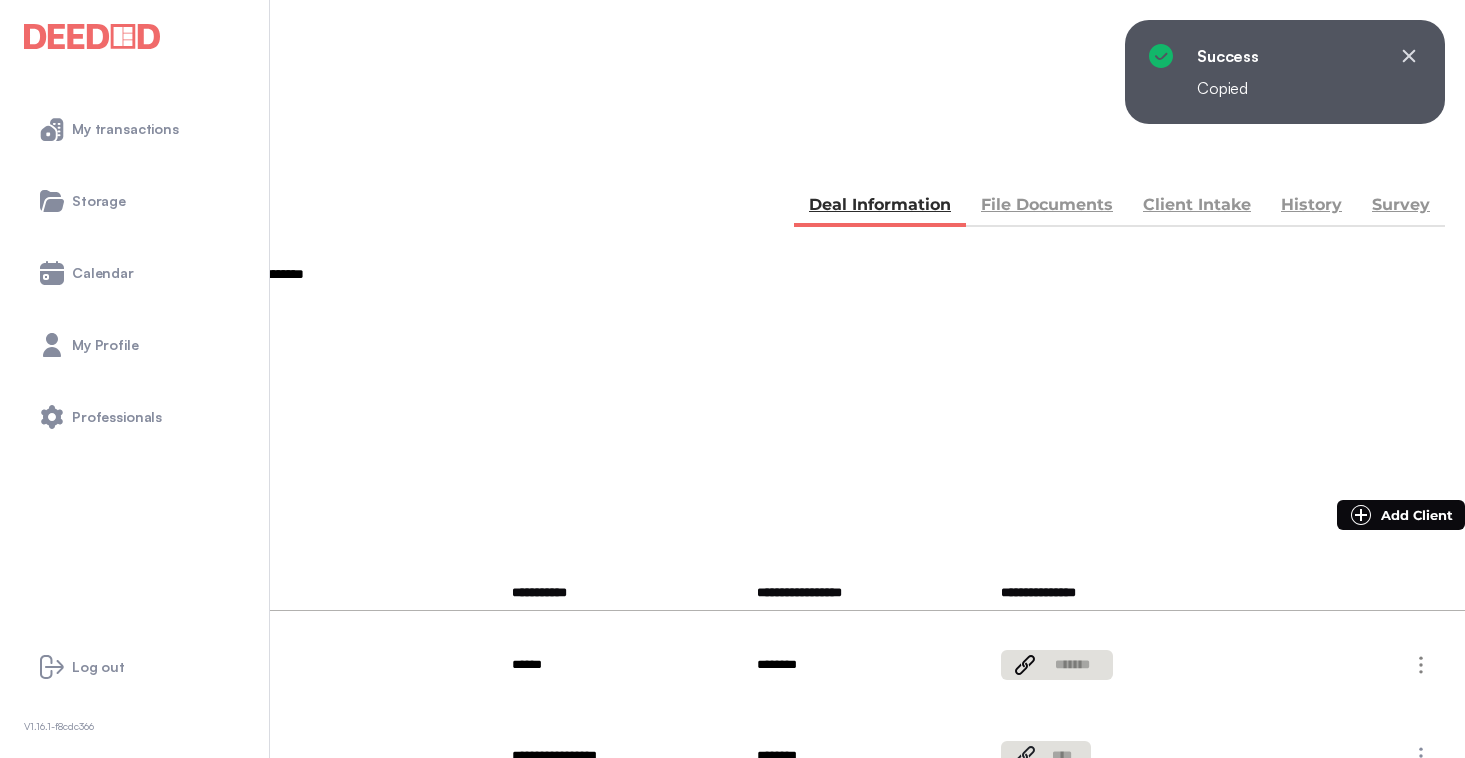 click on "**********" at bounding box center (86, 686) 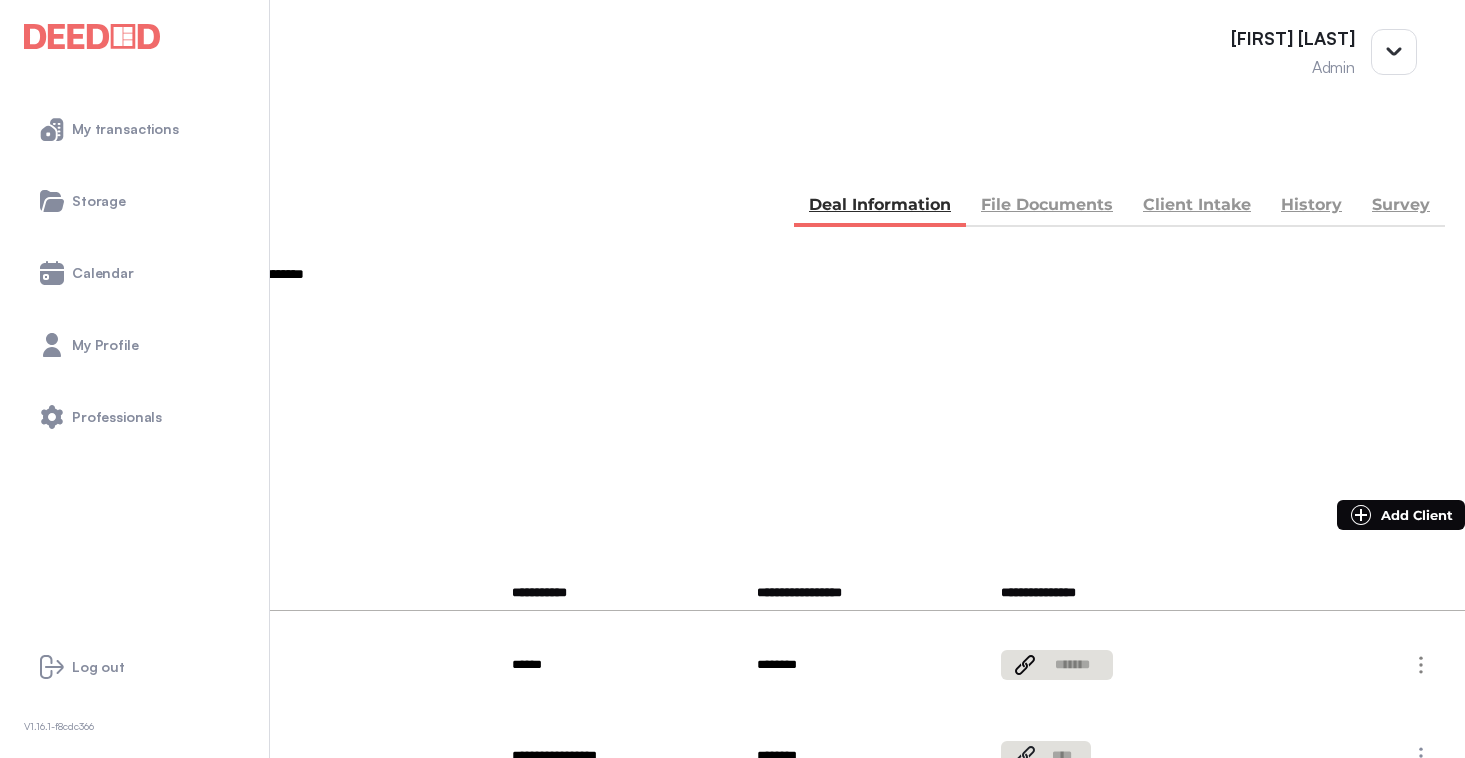 click on "**********" at bounding box center (94, 727) 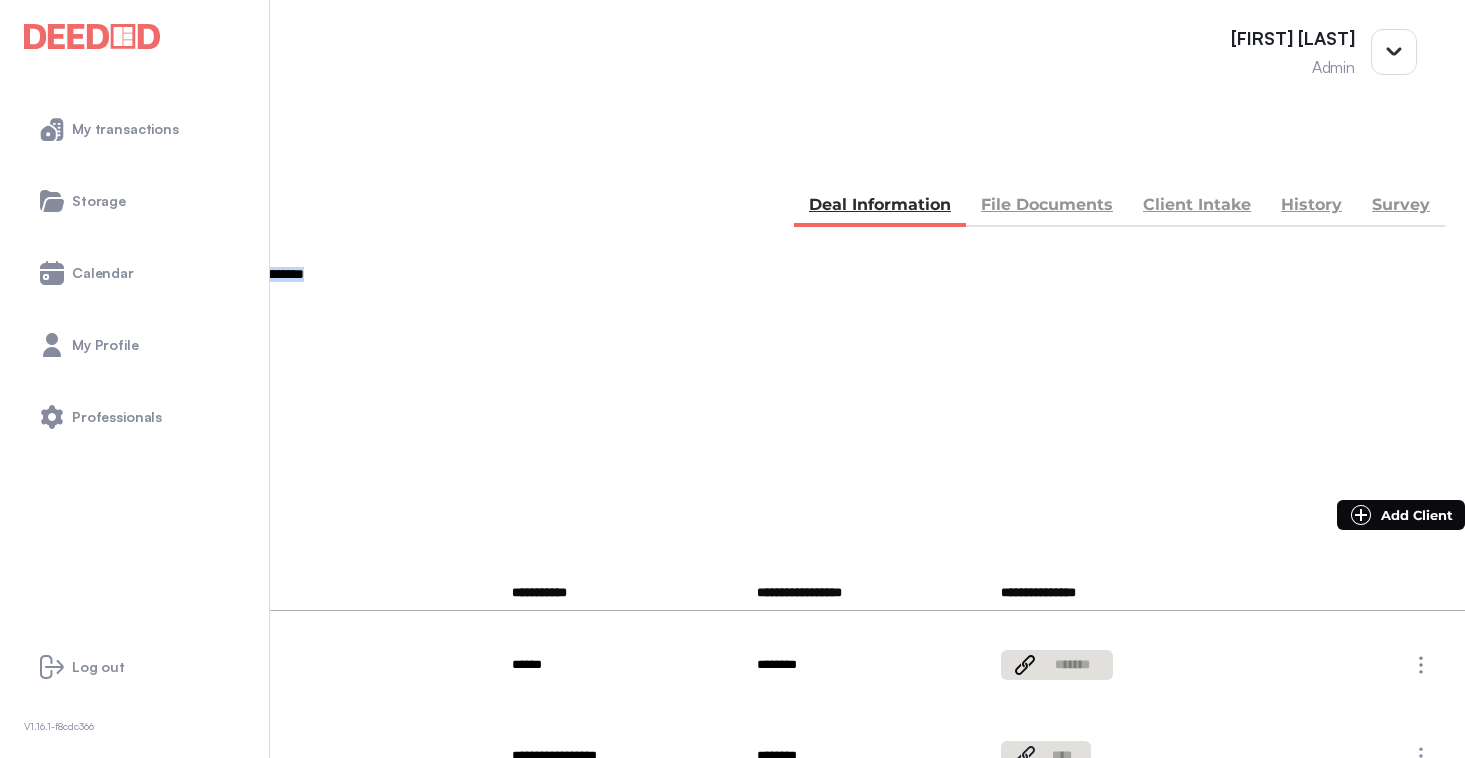 drag, startPoint x: 482, startPoint y: 319, endPoint x: 634, endPoint y: 340, distance: 153.4438 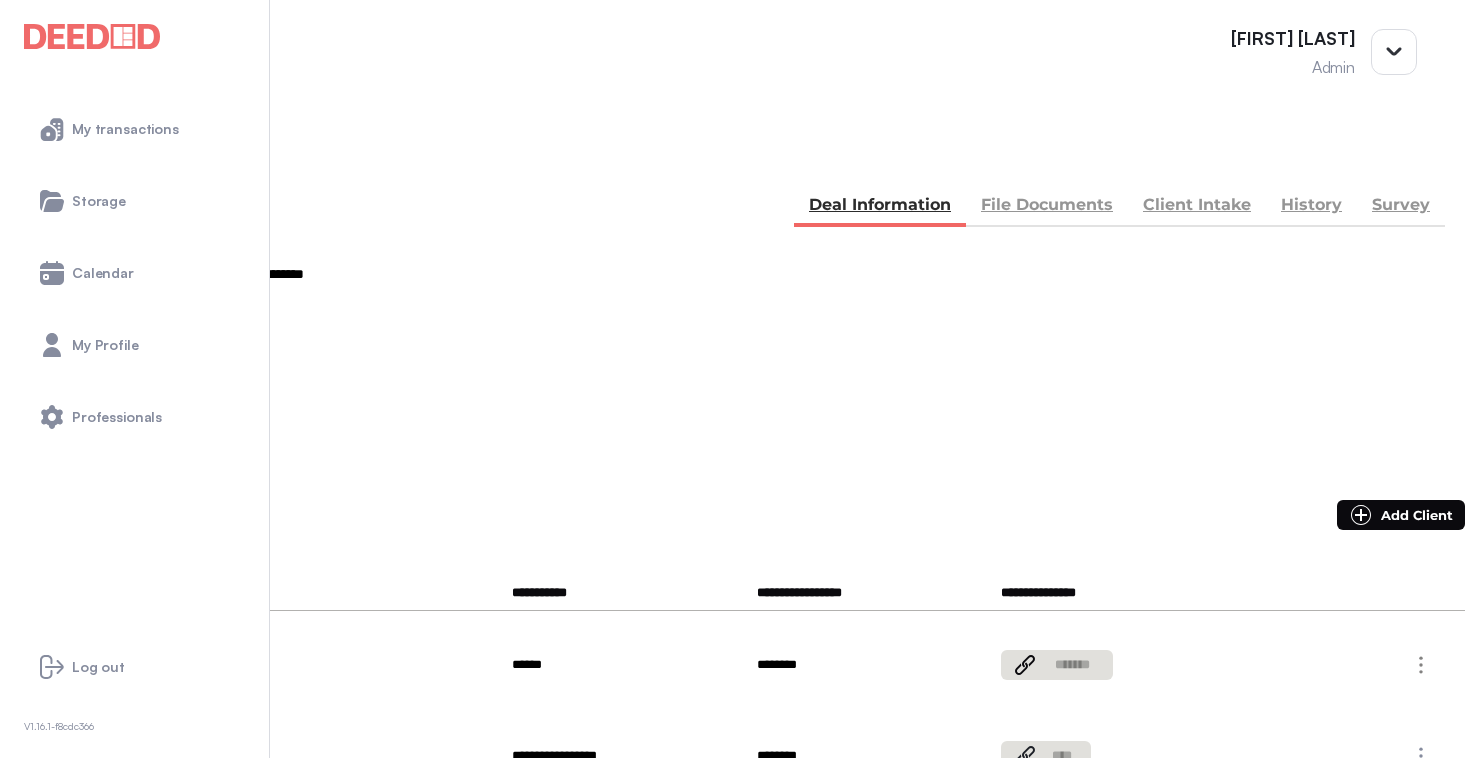 drag, startPoint x: 936, startPoint y: 346, endPoint x: 863, endPoint y: 346, distance: 73 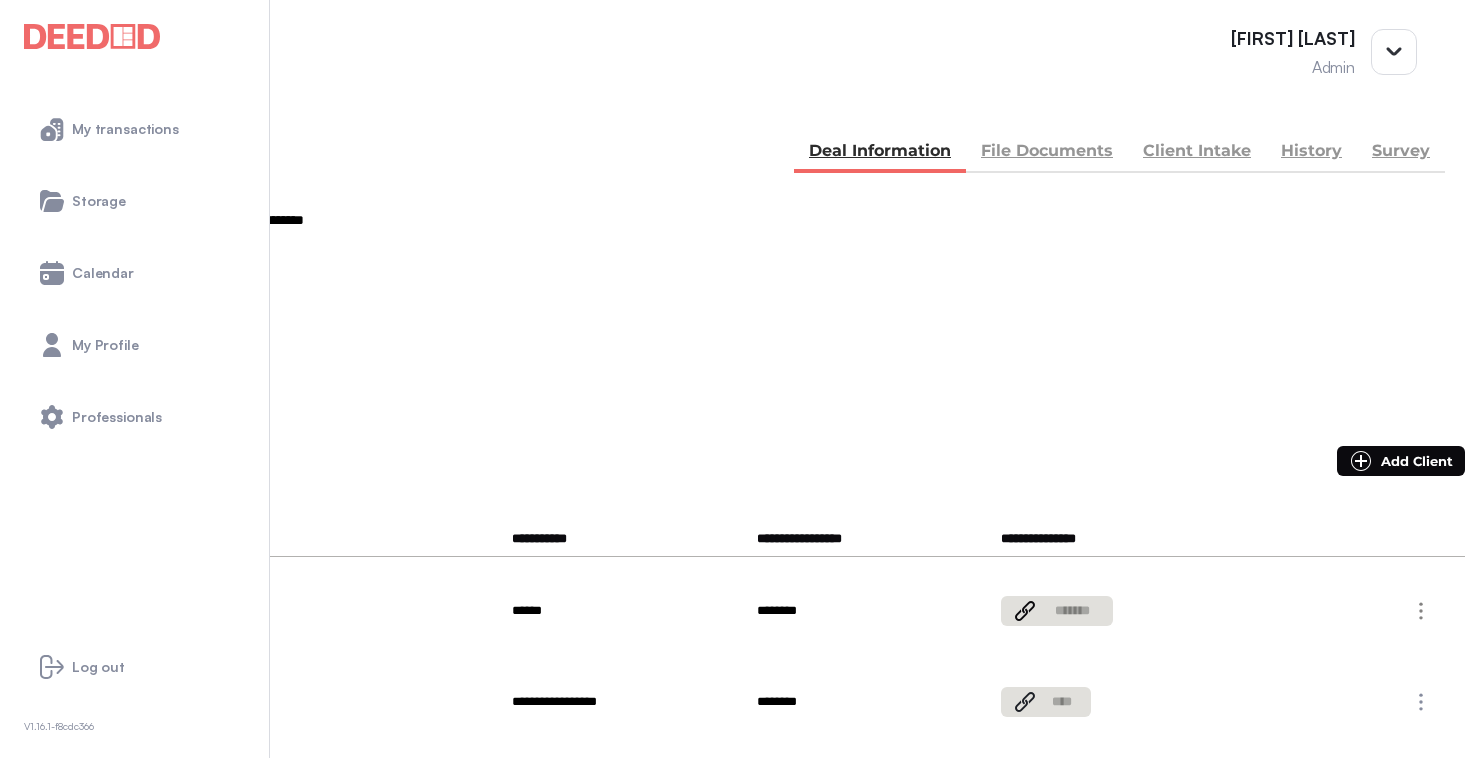 scroll, scrollTop: 0, scrollLeft: 0, axis: both 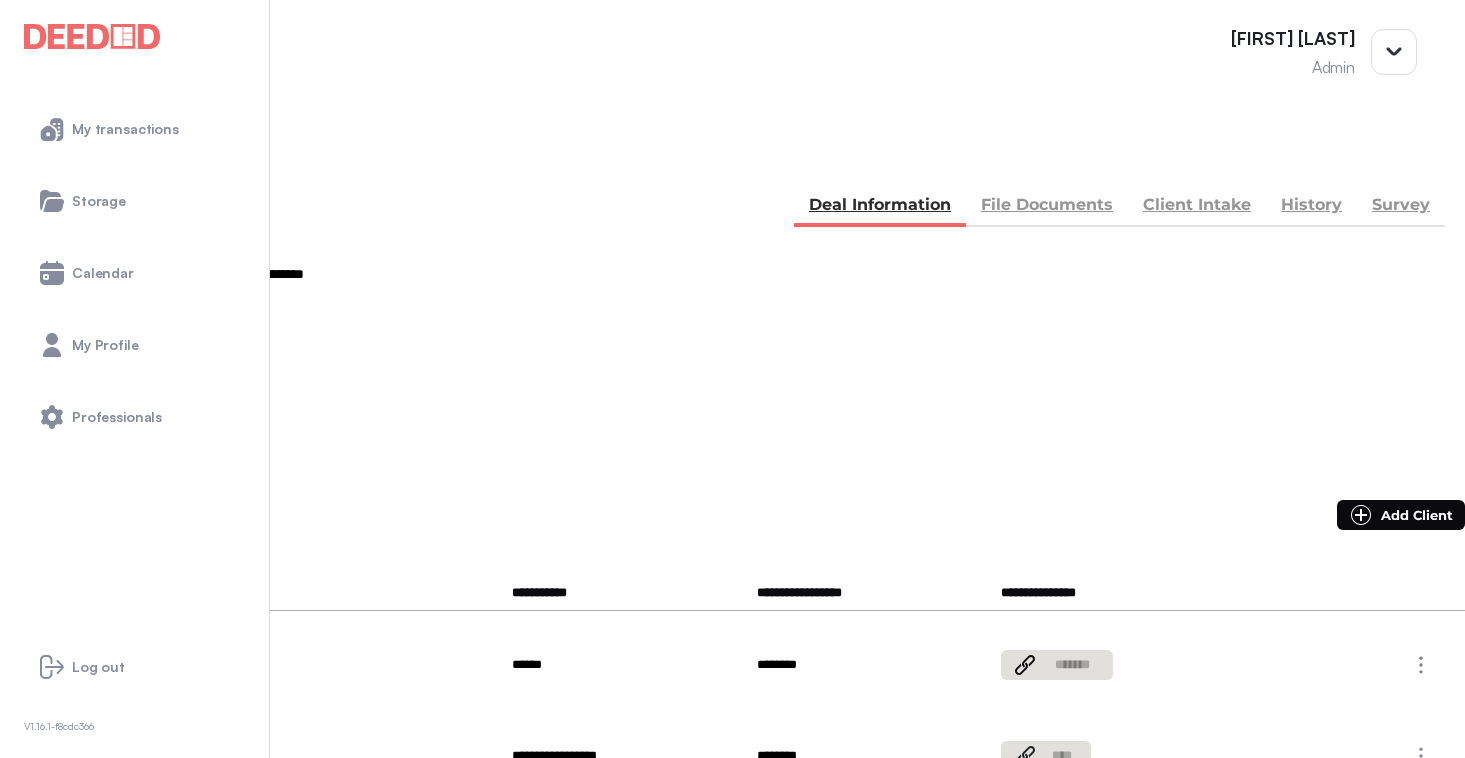click at bounding box center [35, 155] 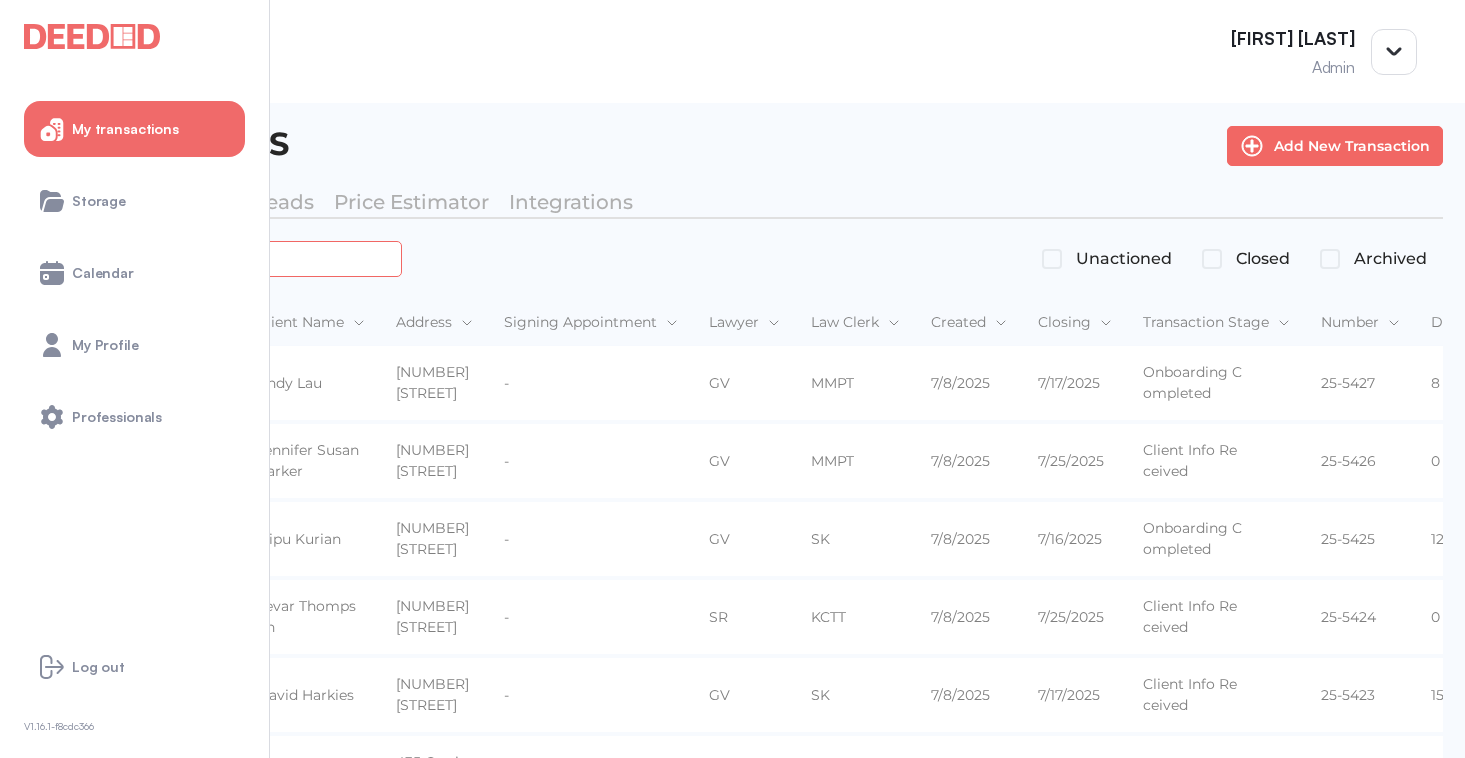 click at bounding box center (224, 258) 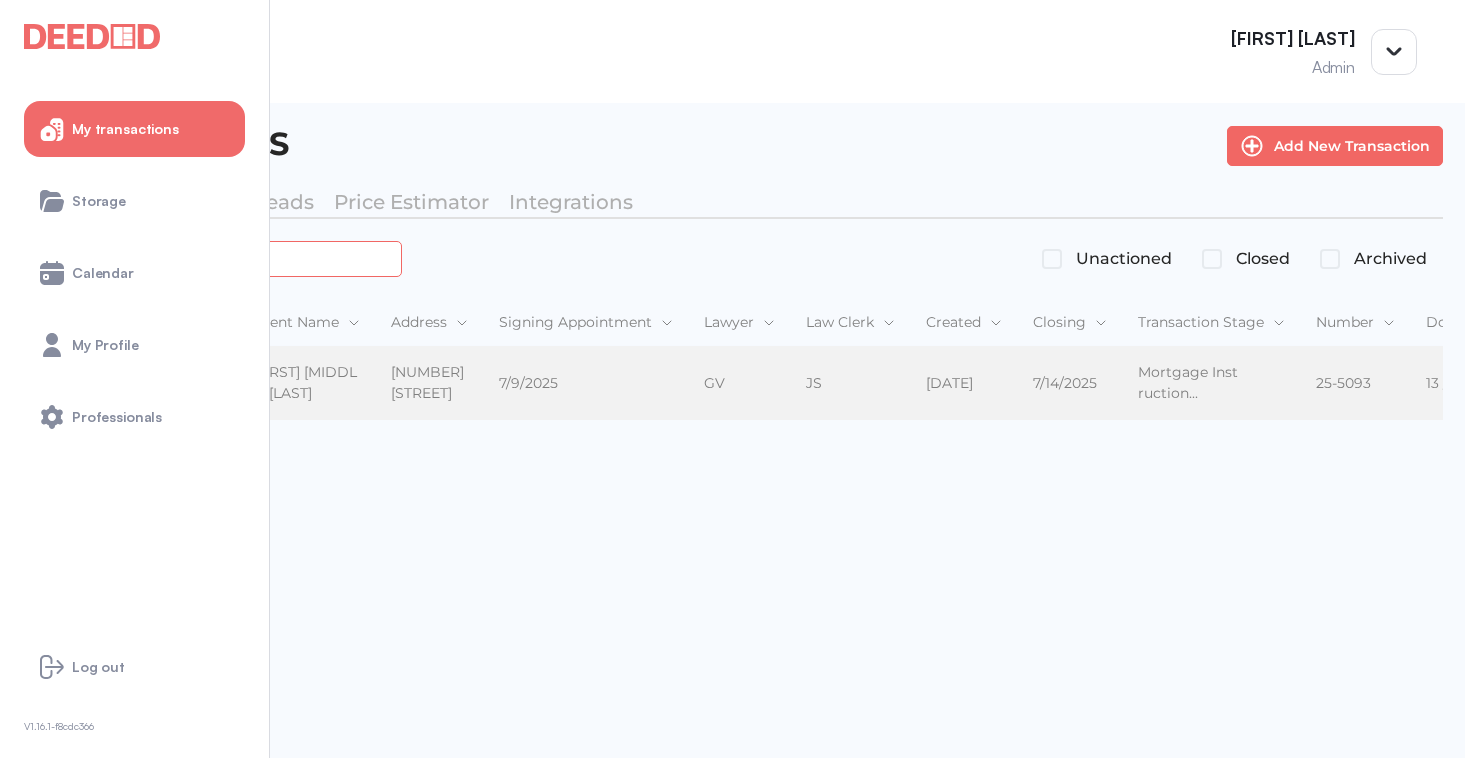 type on "*******" 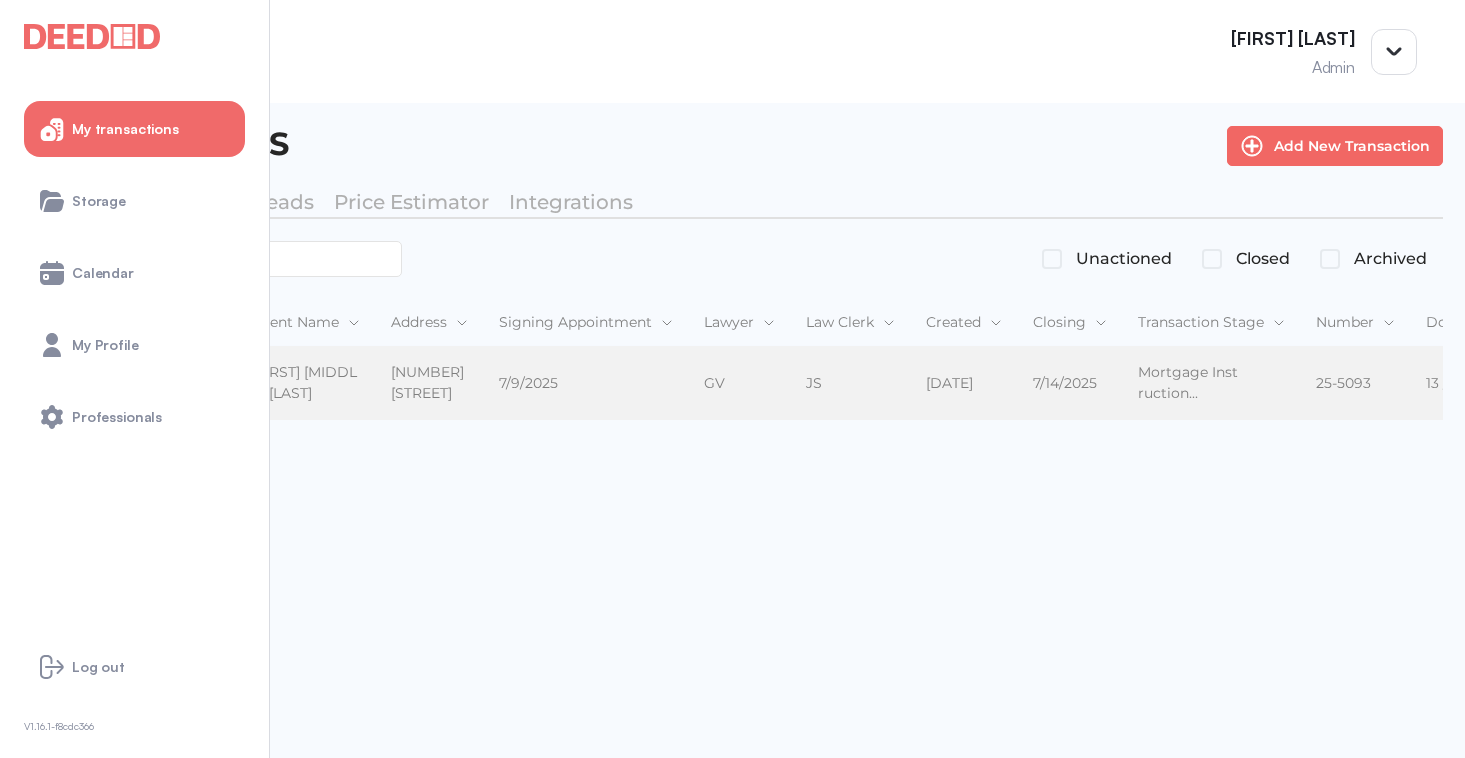 click on "[FIRST] [MIDDLE] [LAST]" at bounding box center (305, 383) 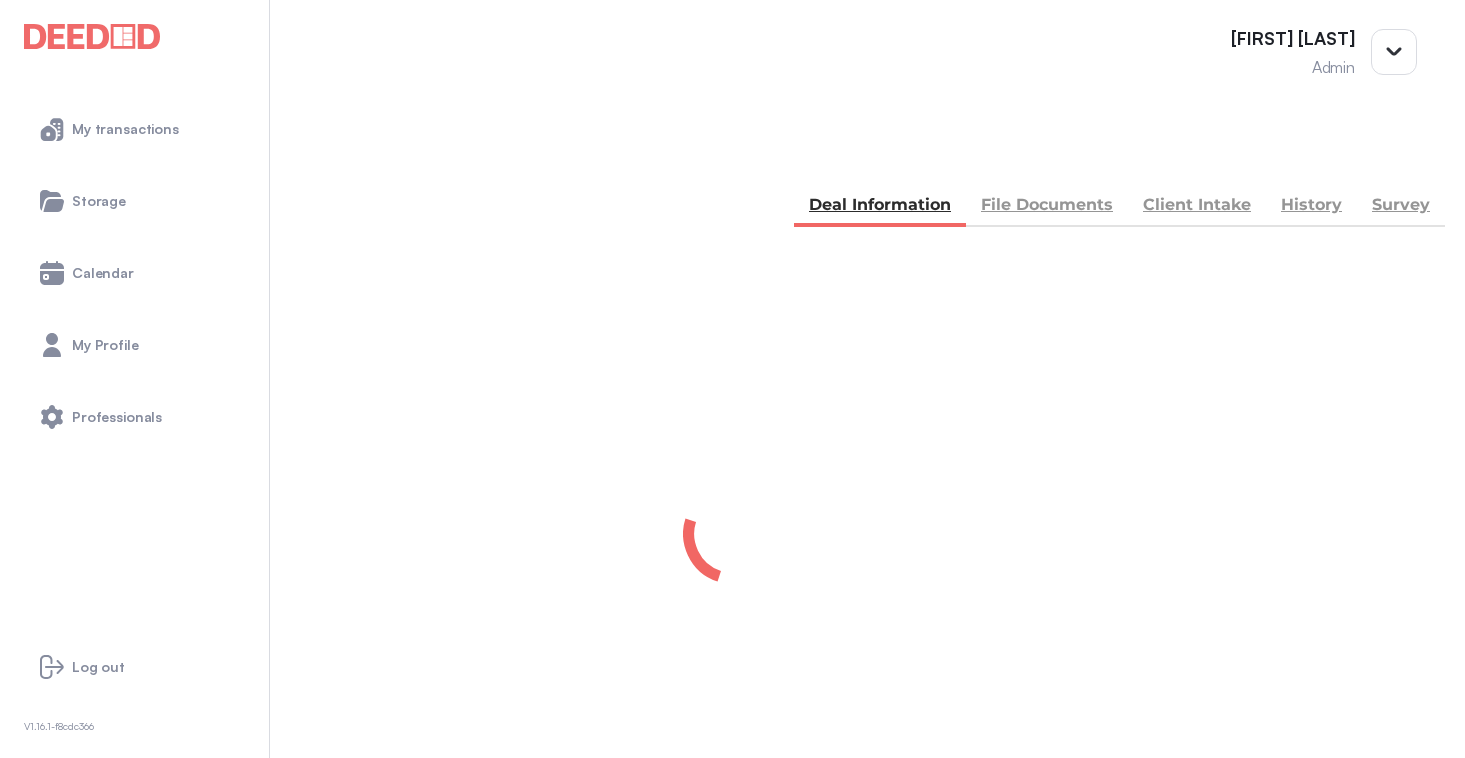 click on "File Documents" at bounding box center (1047, 207) 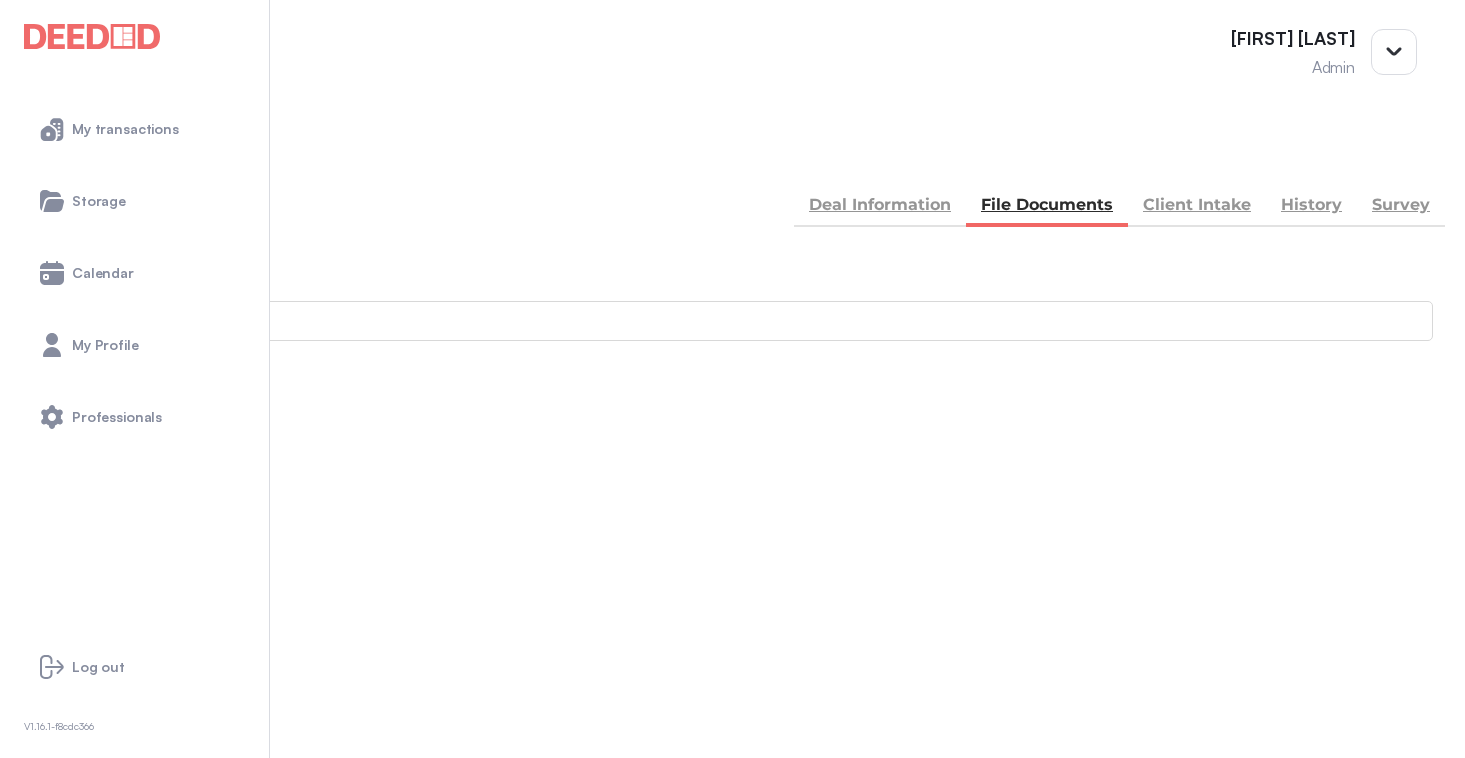 click on "Accounting" at bounding box center (732, 846) 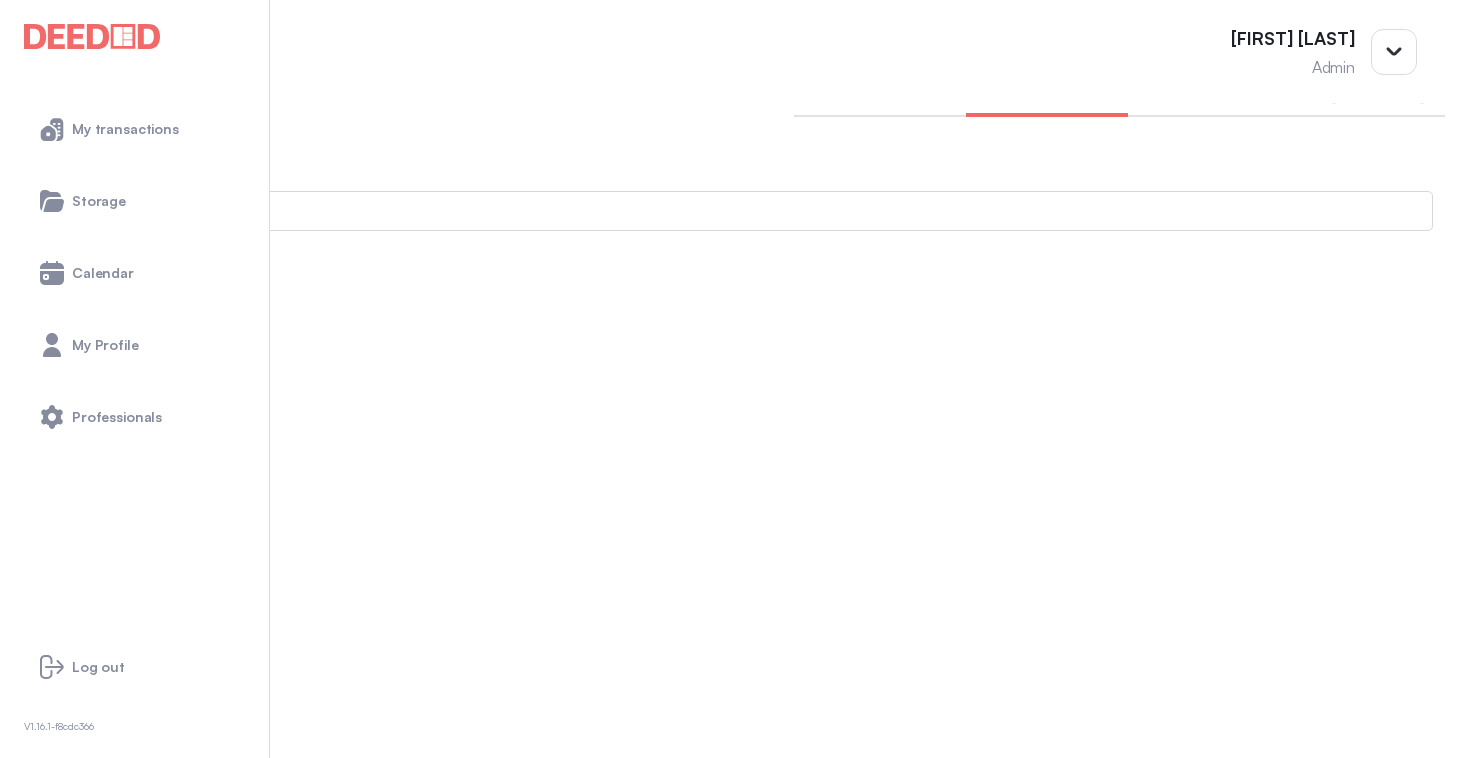 scroll, scrollTop: 0, scrollLeft: 0, axis: both 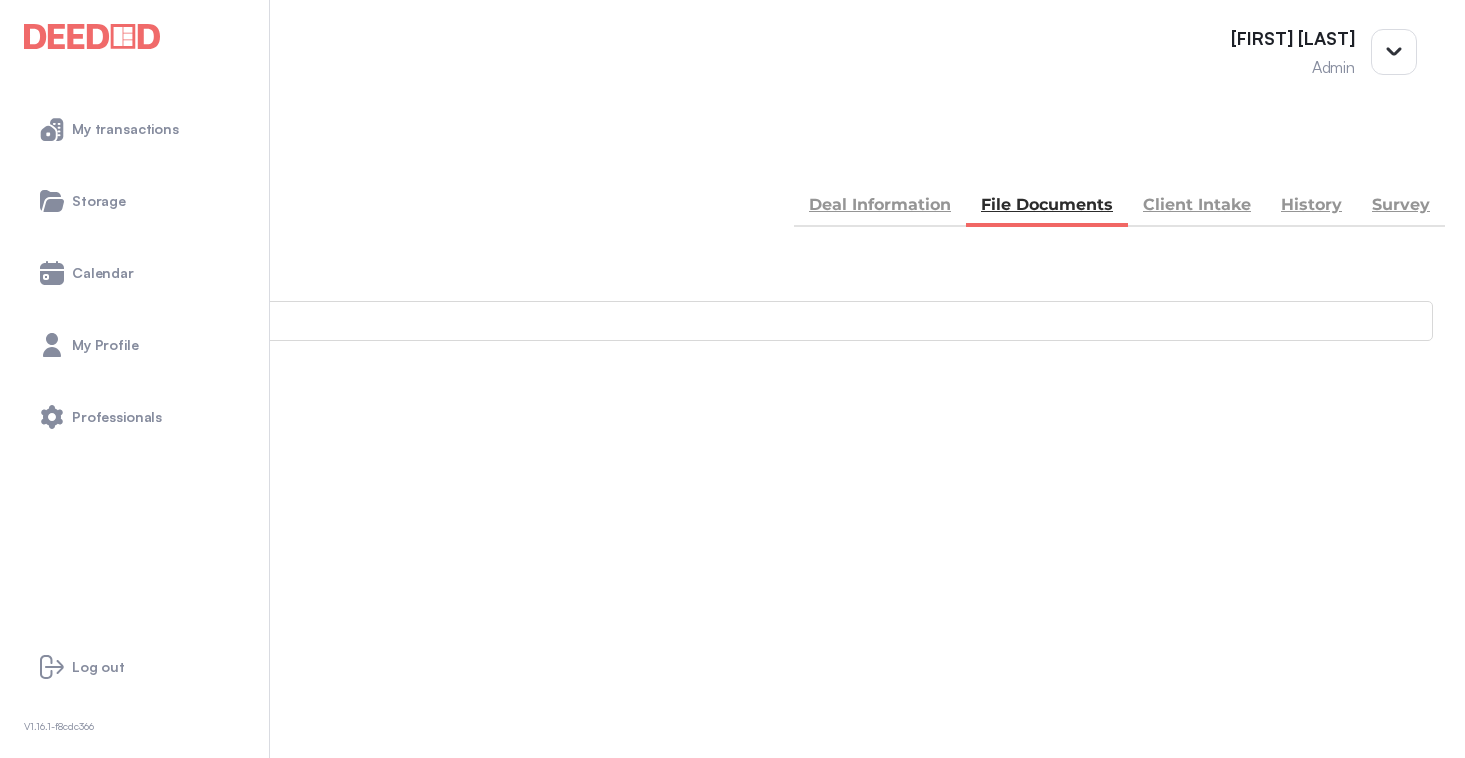 click at bounding box center (35, 155) 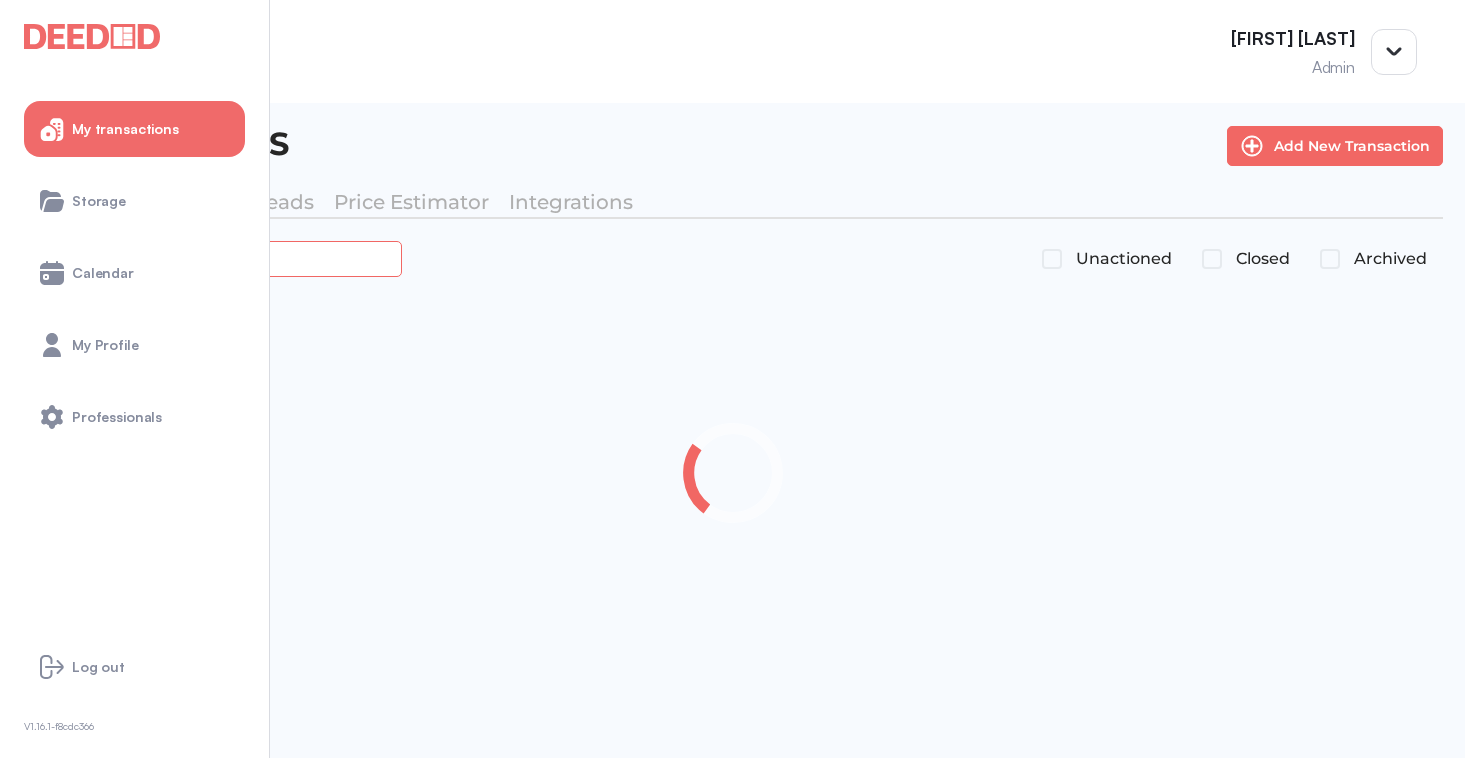 click at bounding box center (224, 258) 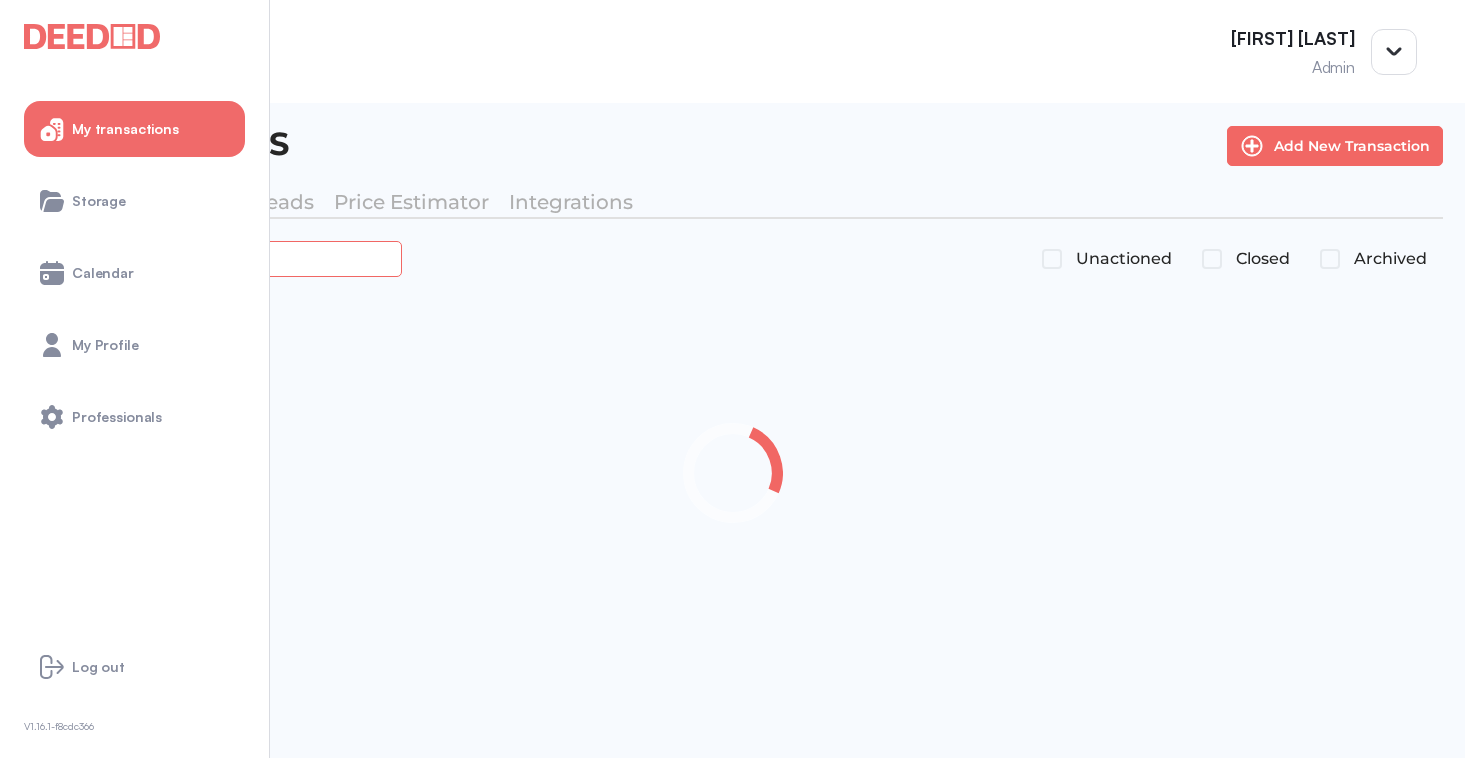 paste on "*******" 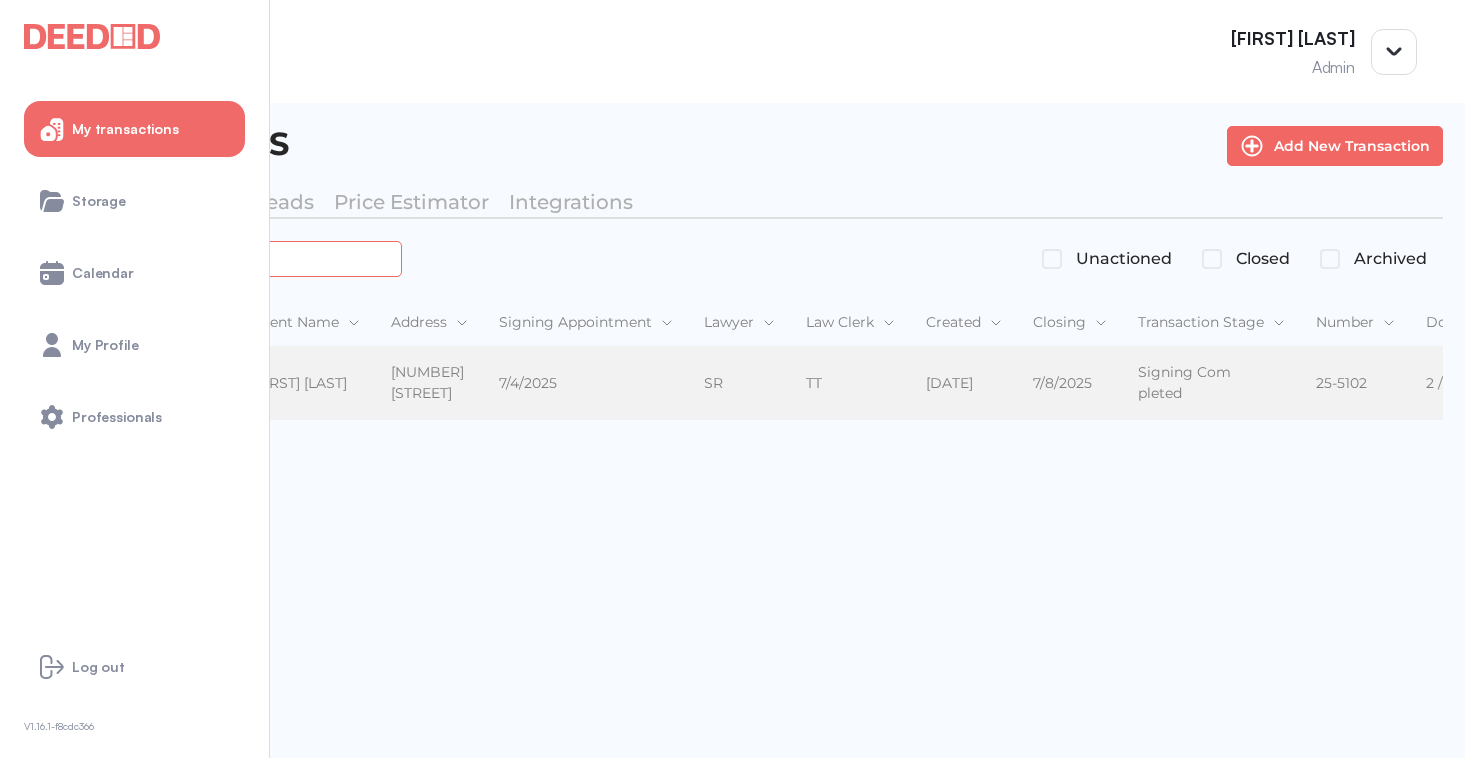 type on "*******" 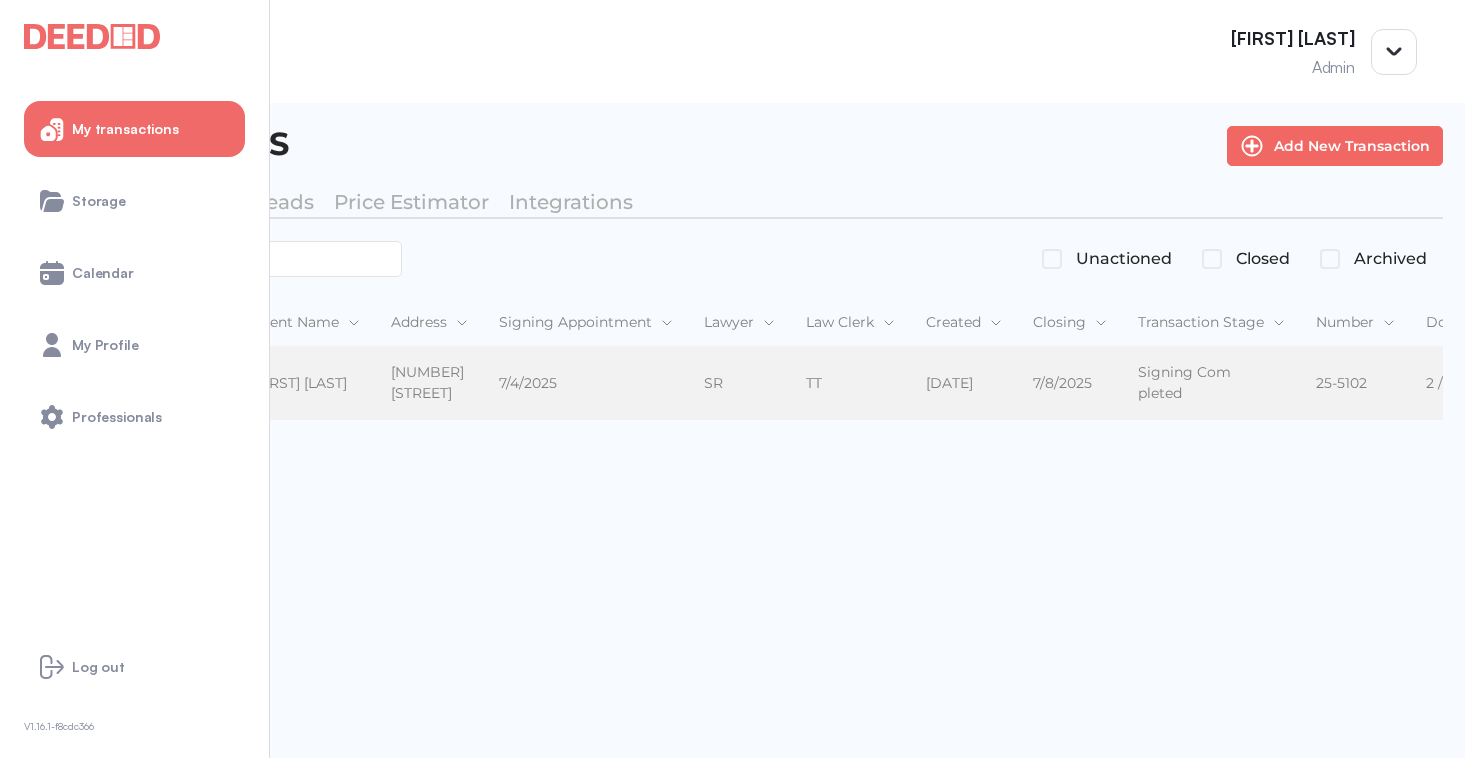 click on "[FIRST] [LAST] [FIRST] [LAST]" at bounding box center (305, 384) 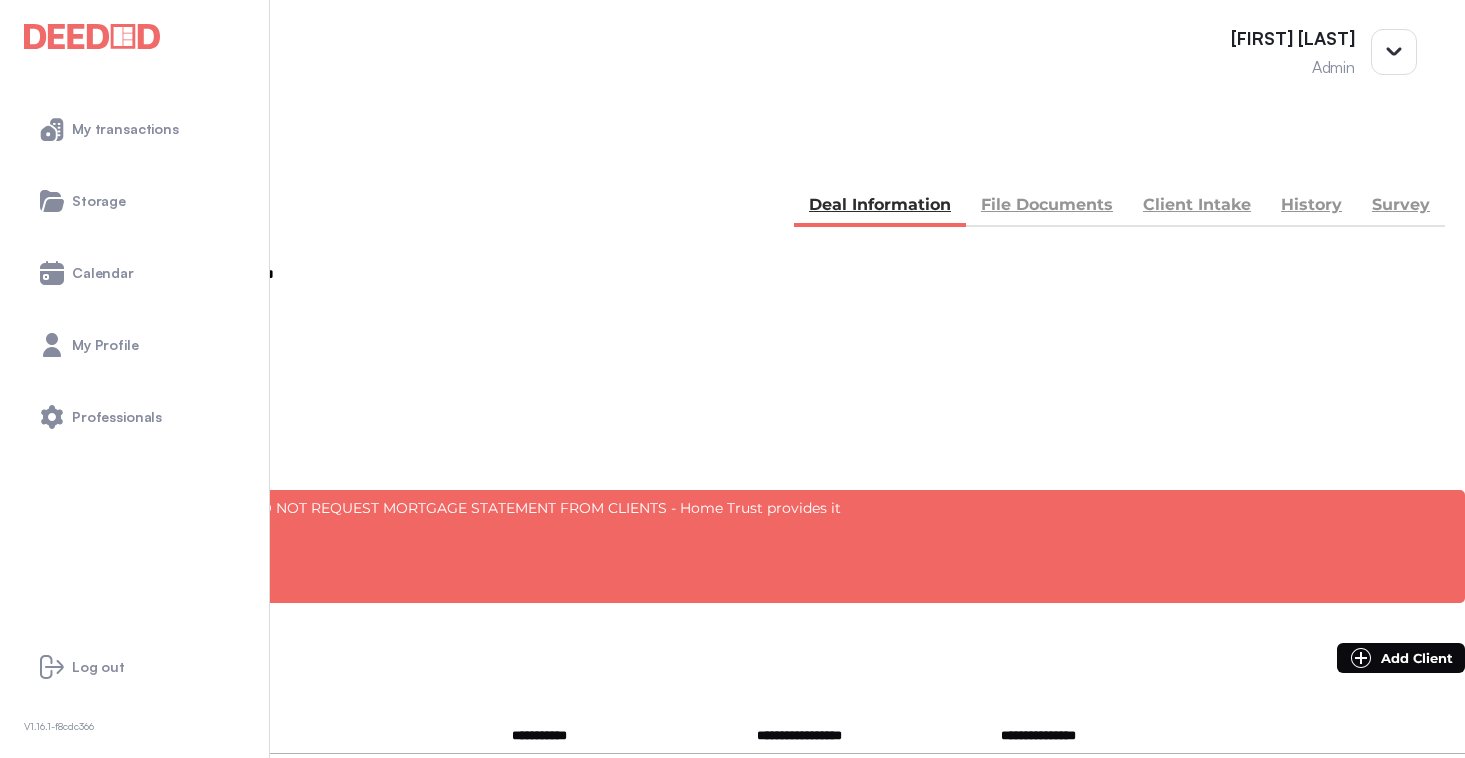 click on "File Documents" at bounding box center (1047, 207) 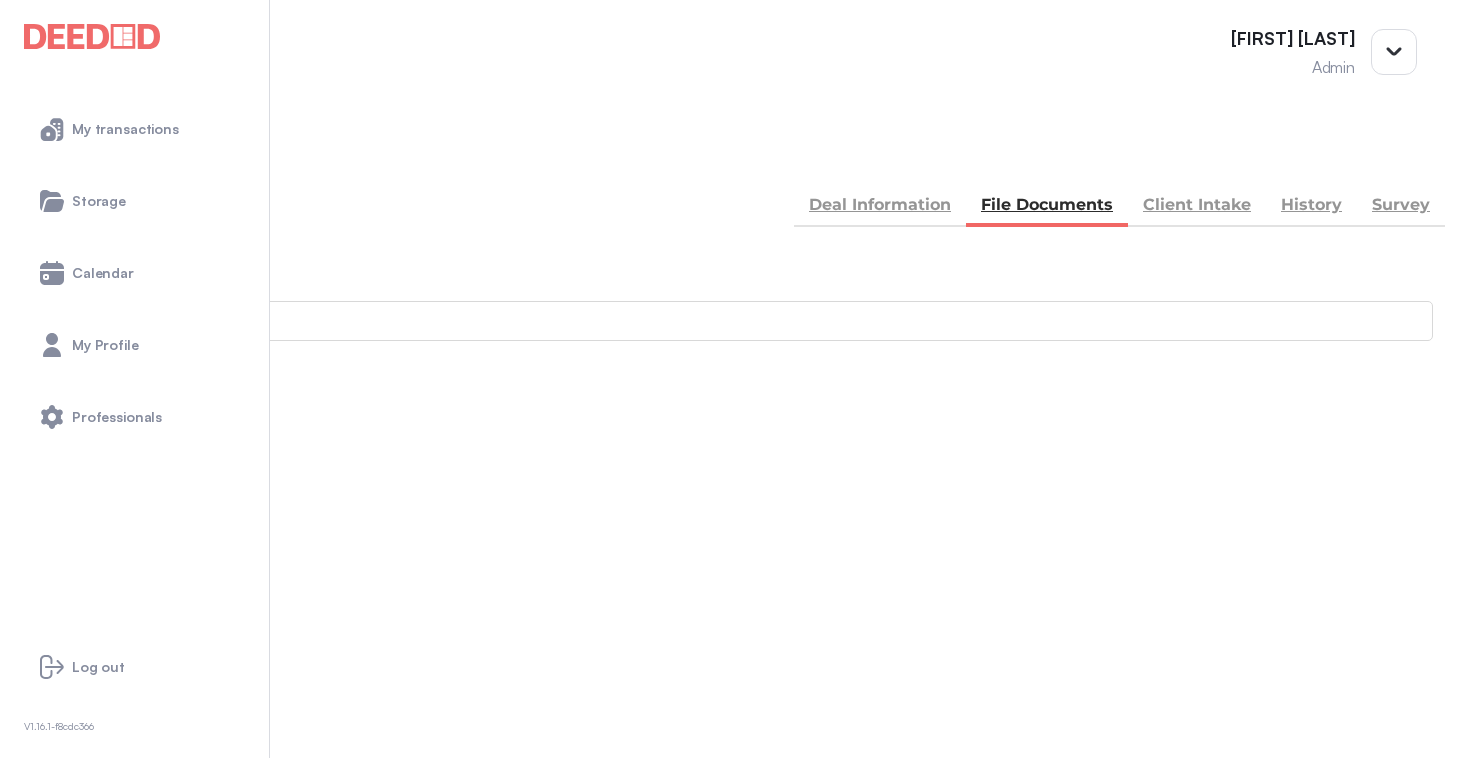 click on "Accounting -- 3  members - 6" at bounding box center (732, 891) 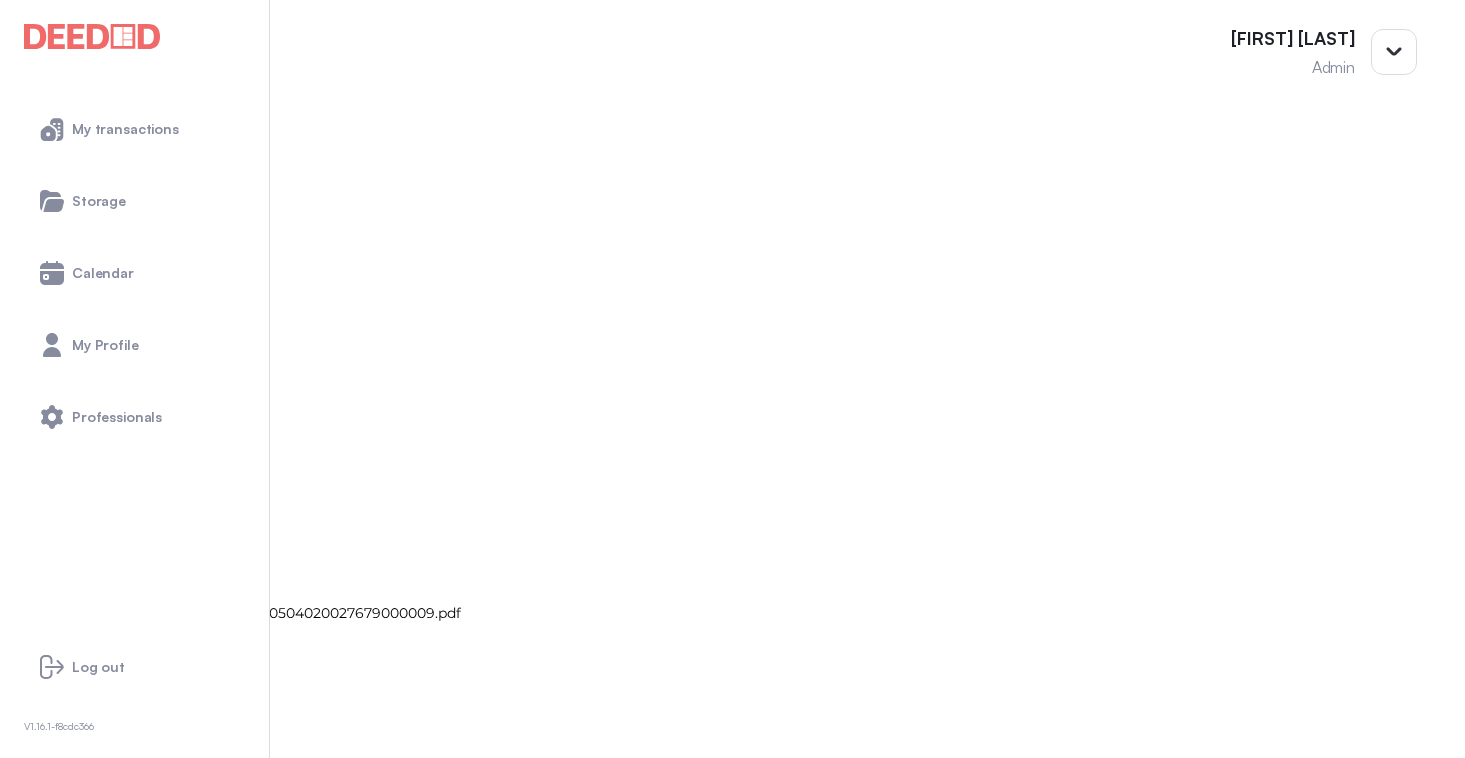 scroll, scrollTop: 290, scrollLeft: 0, axis: vertical 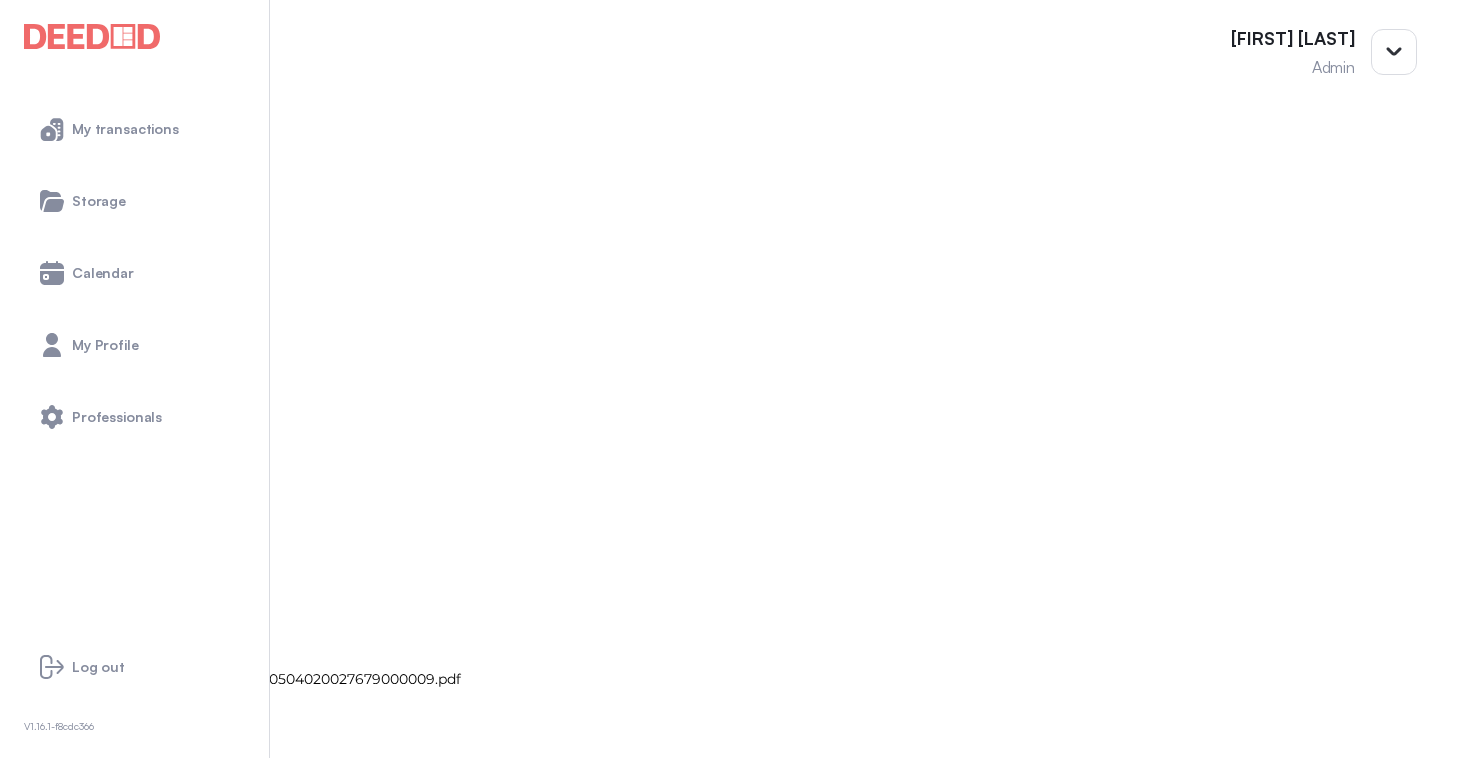 click at bounding box center [14, 1478] 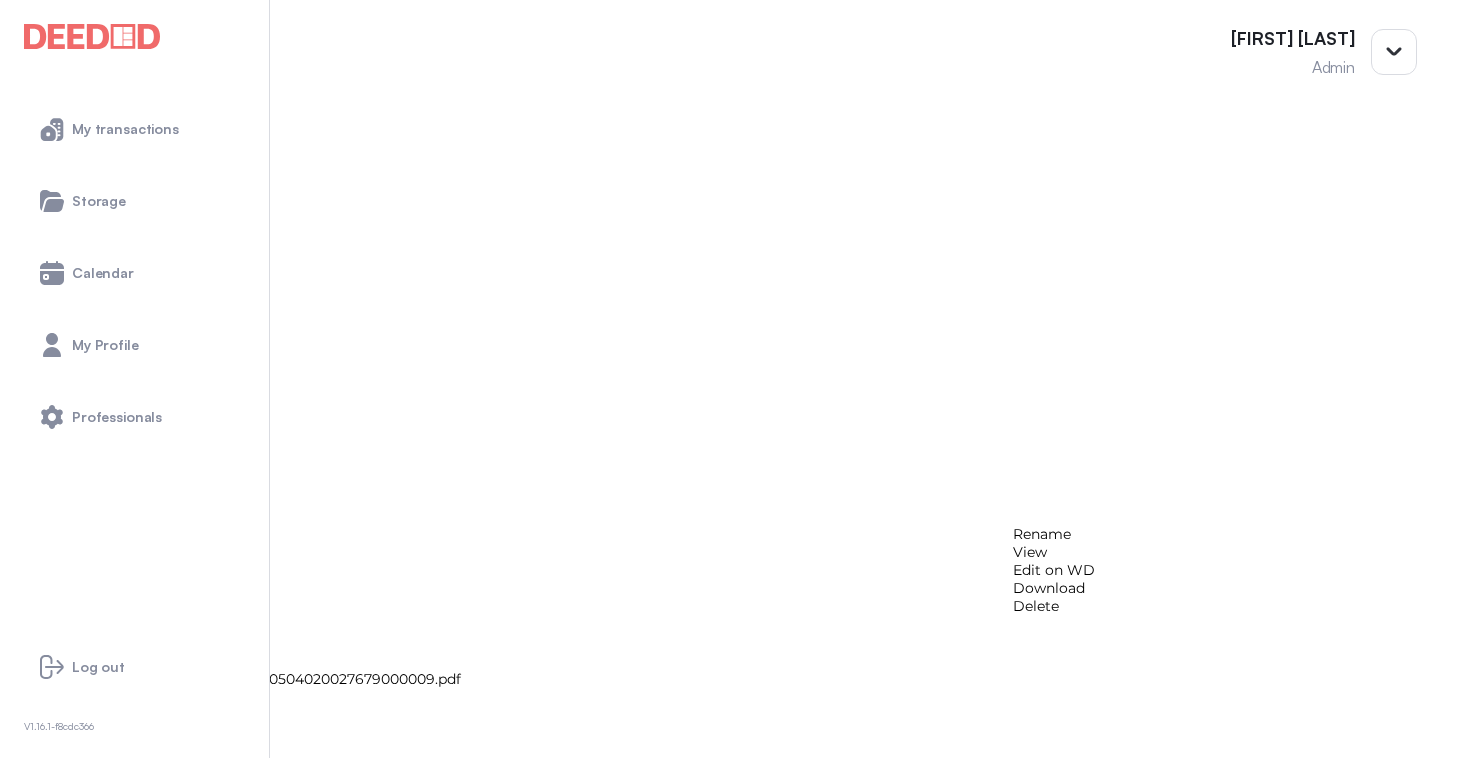 click on "View" at bounding box center (1054, 552) 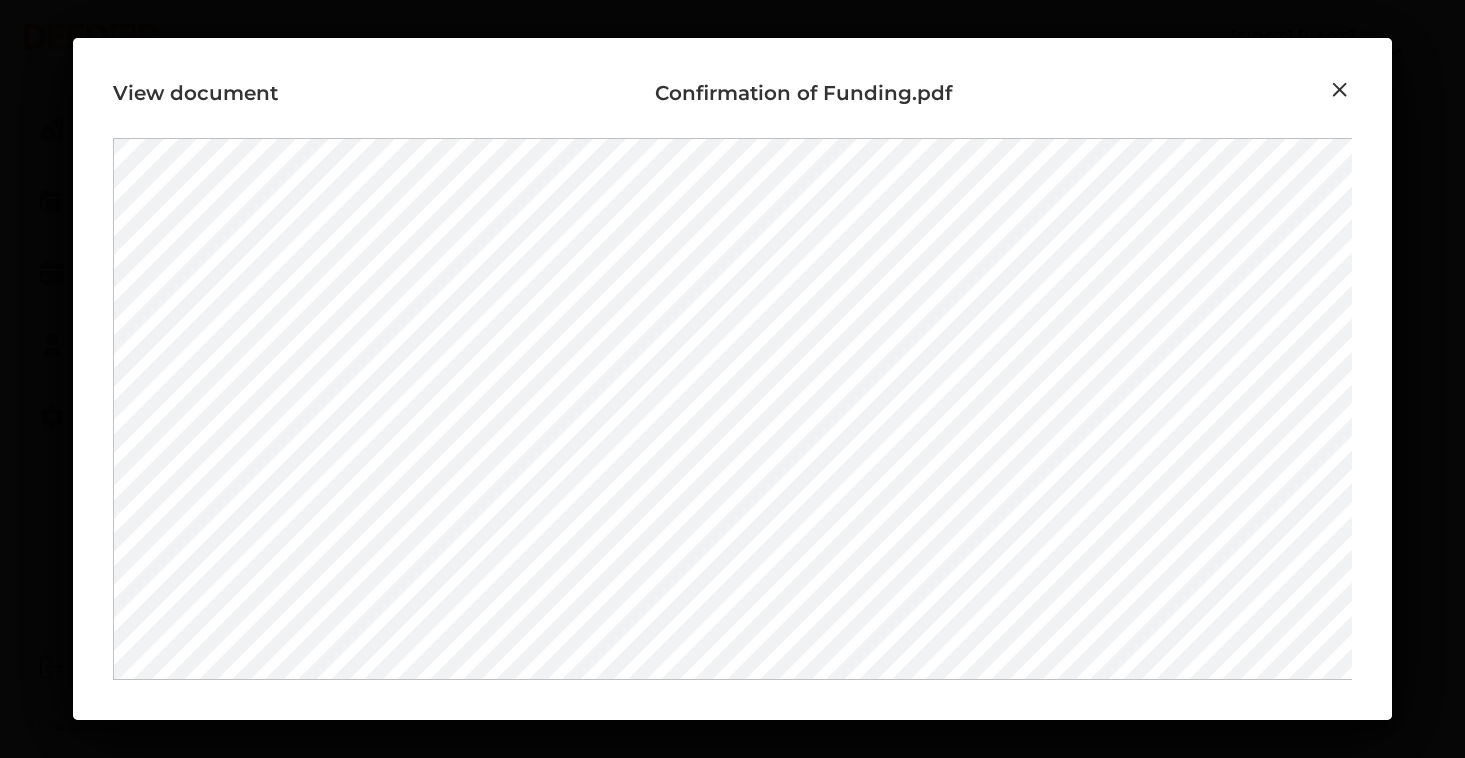 click at bounding box center [1340, 90] 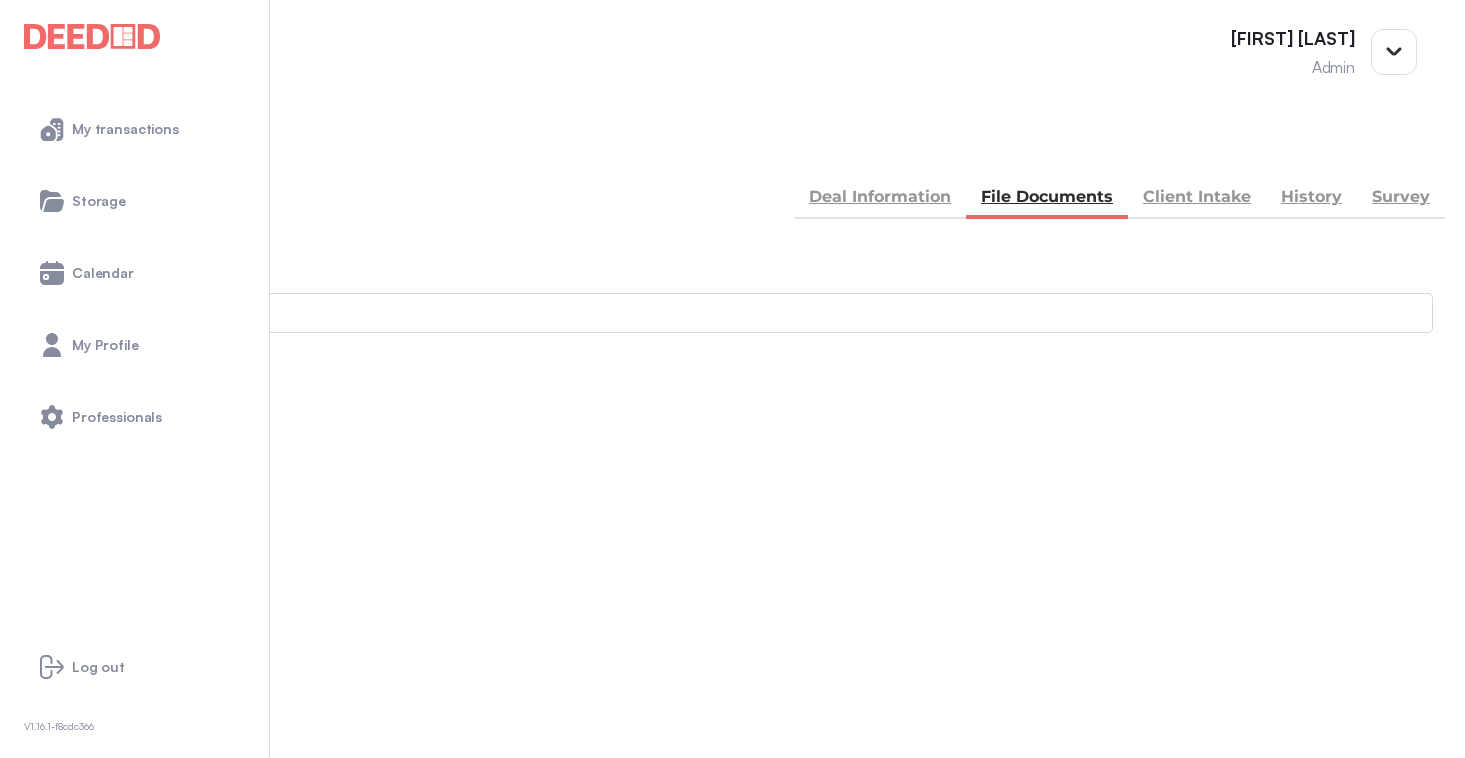 scroll, scrollTop: 0, scrollLeft: 0, axis: both 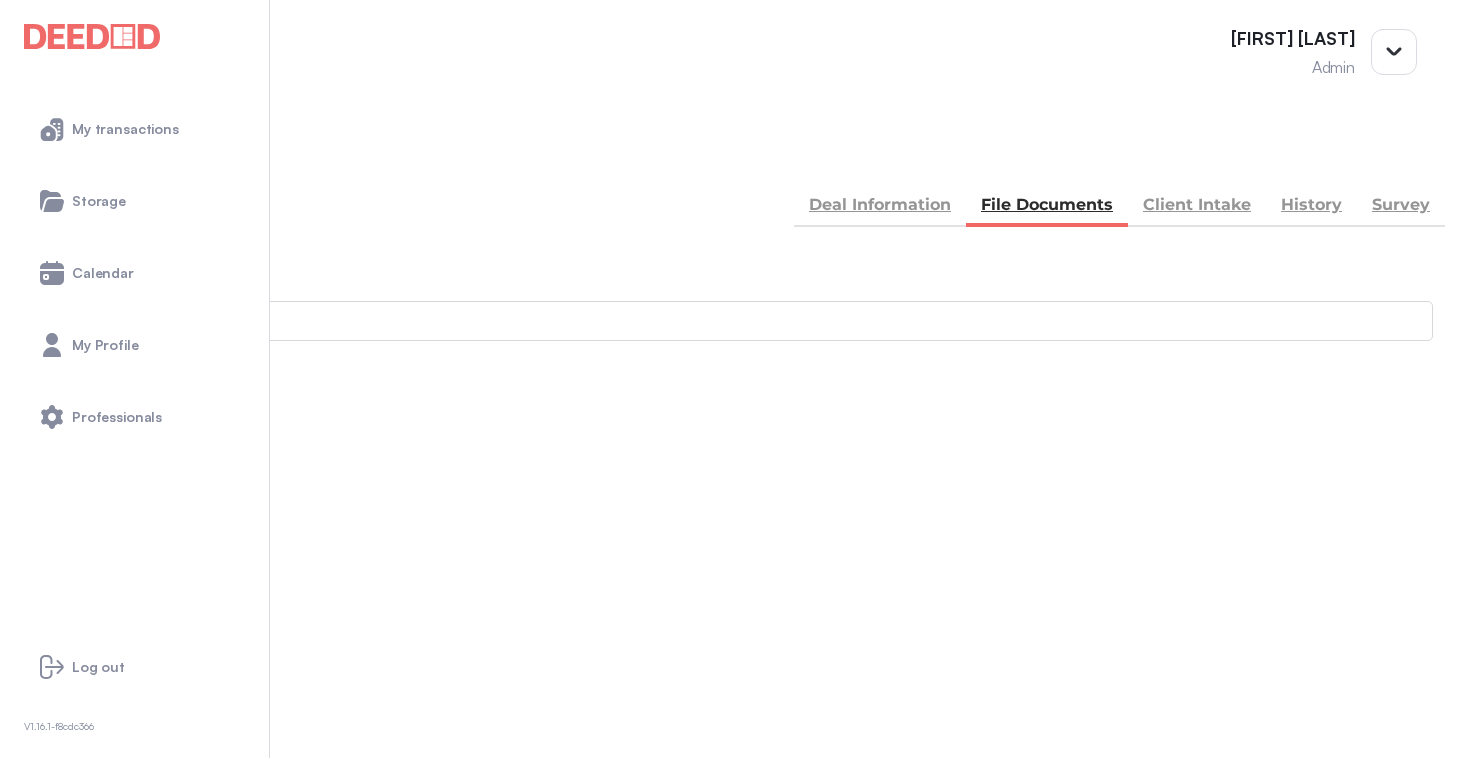 click on "BACK" at bounding box center [70, 155] 